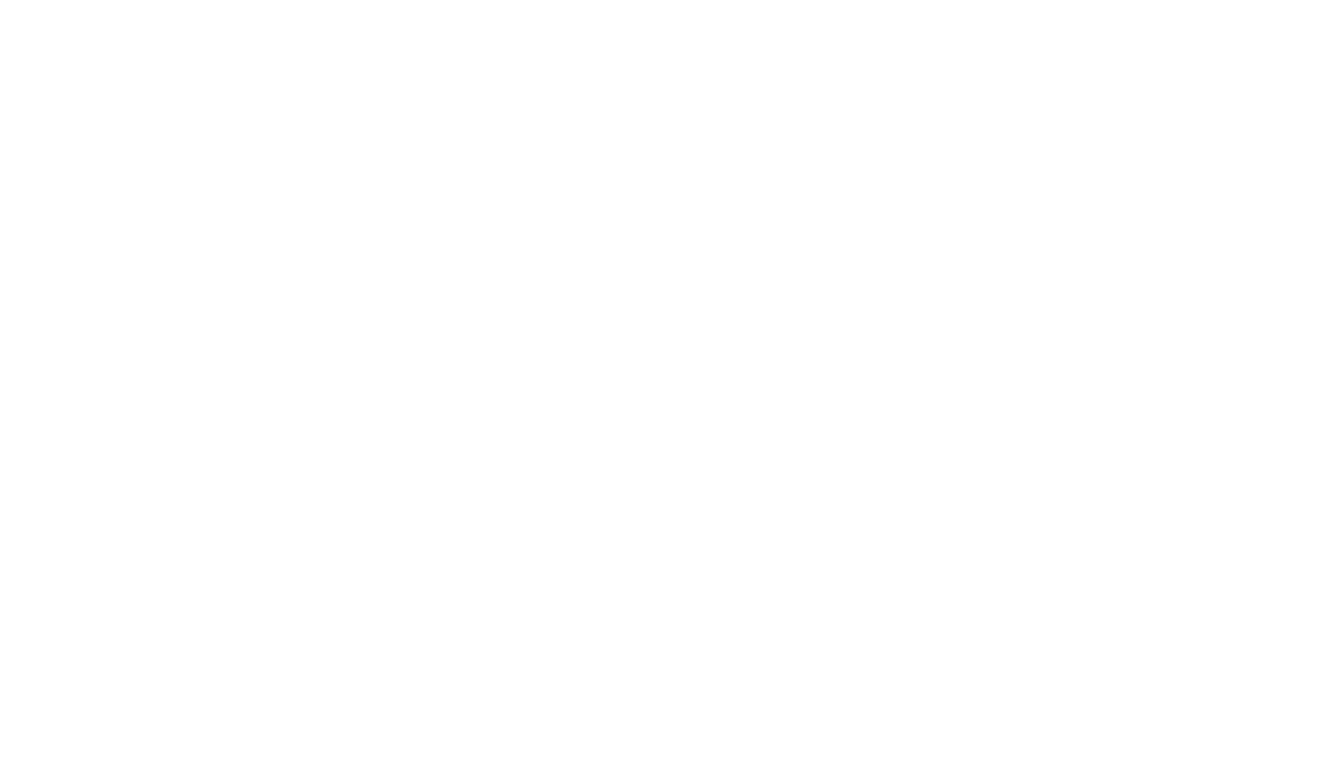 scroll, scrollTop: 0, scrollLeft: 0, axis: both 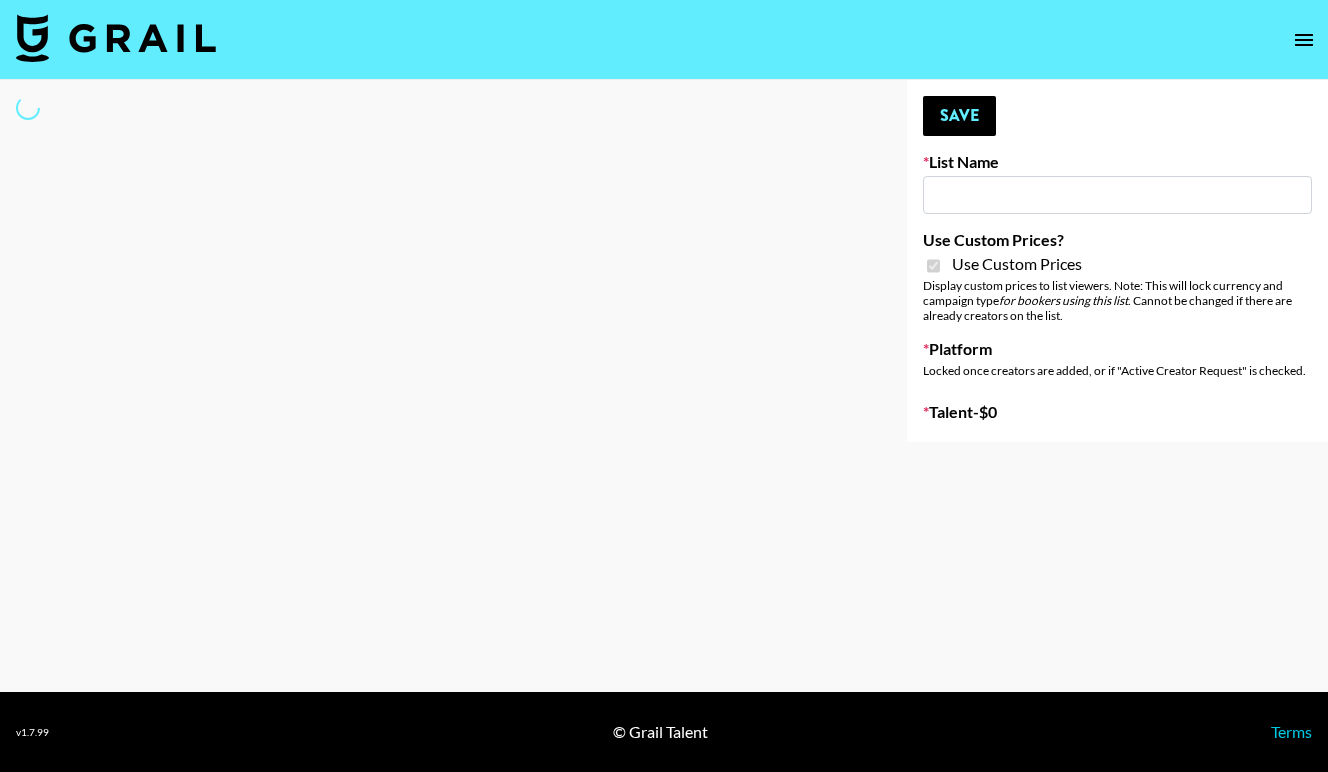 type on "L'Oreal Paris's Voluminous Mascara" 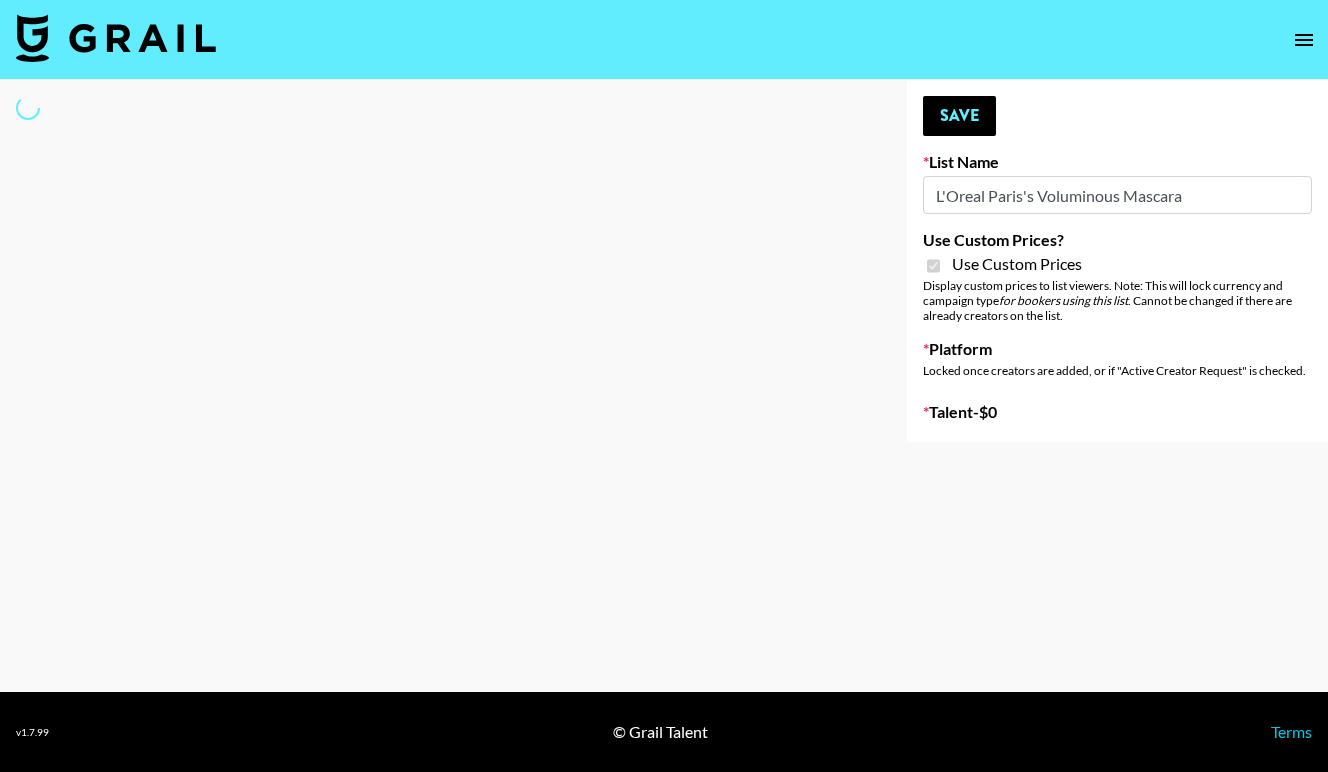 select on "Brand" 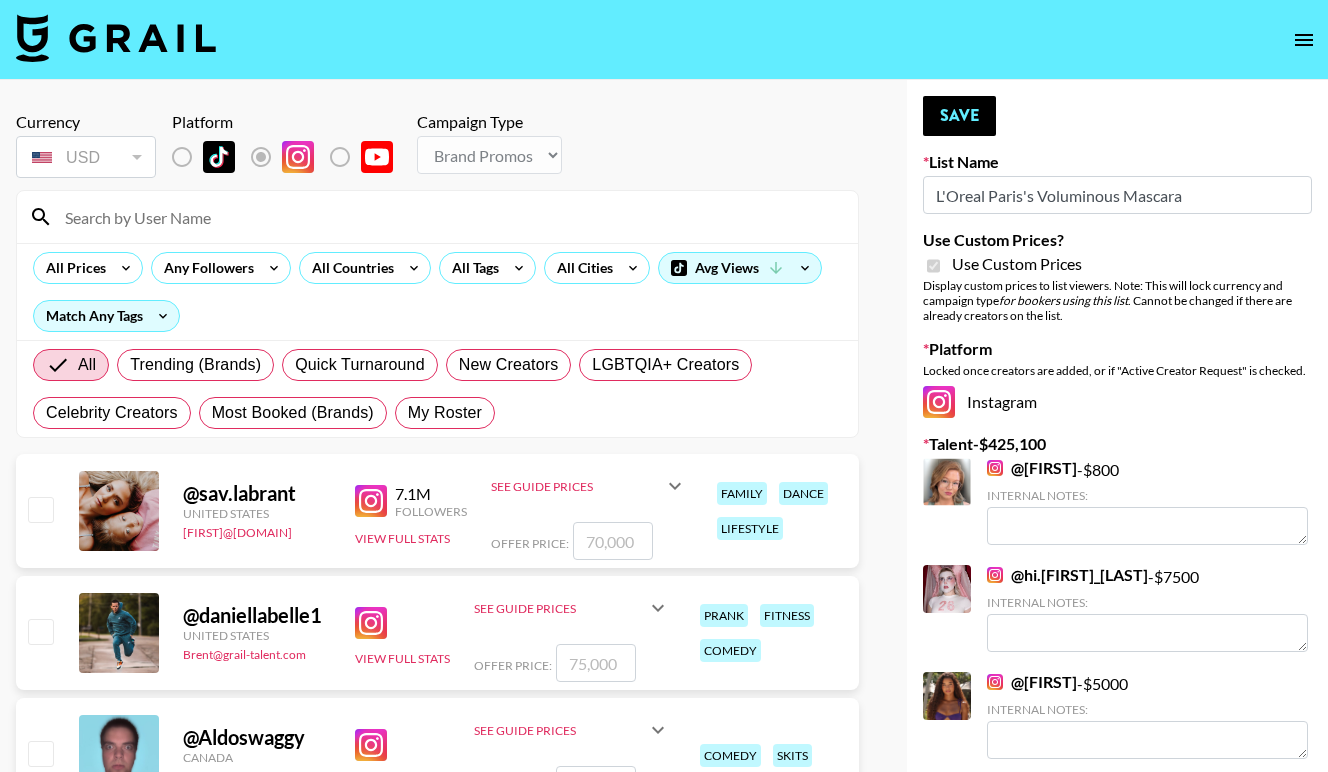 click at bounding box center (449, 217) 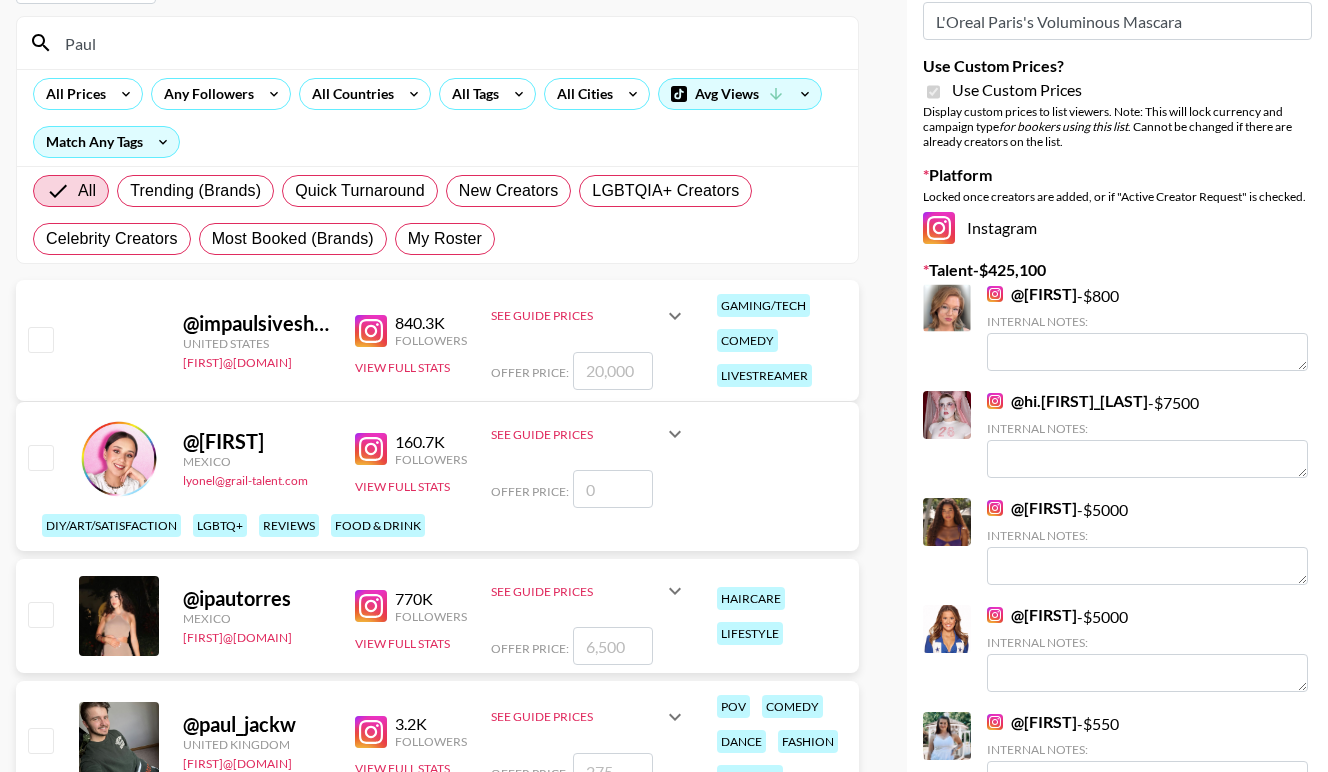 scroll, scrollTop: 175, scrollLeft: 0, axis: vertical 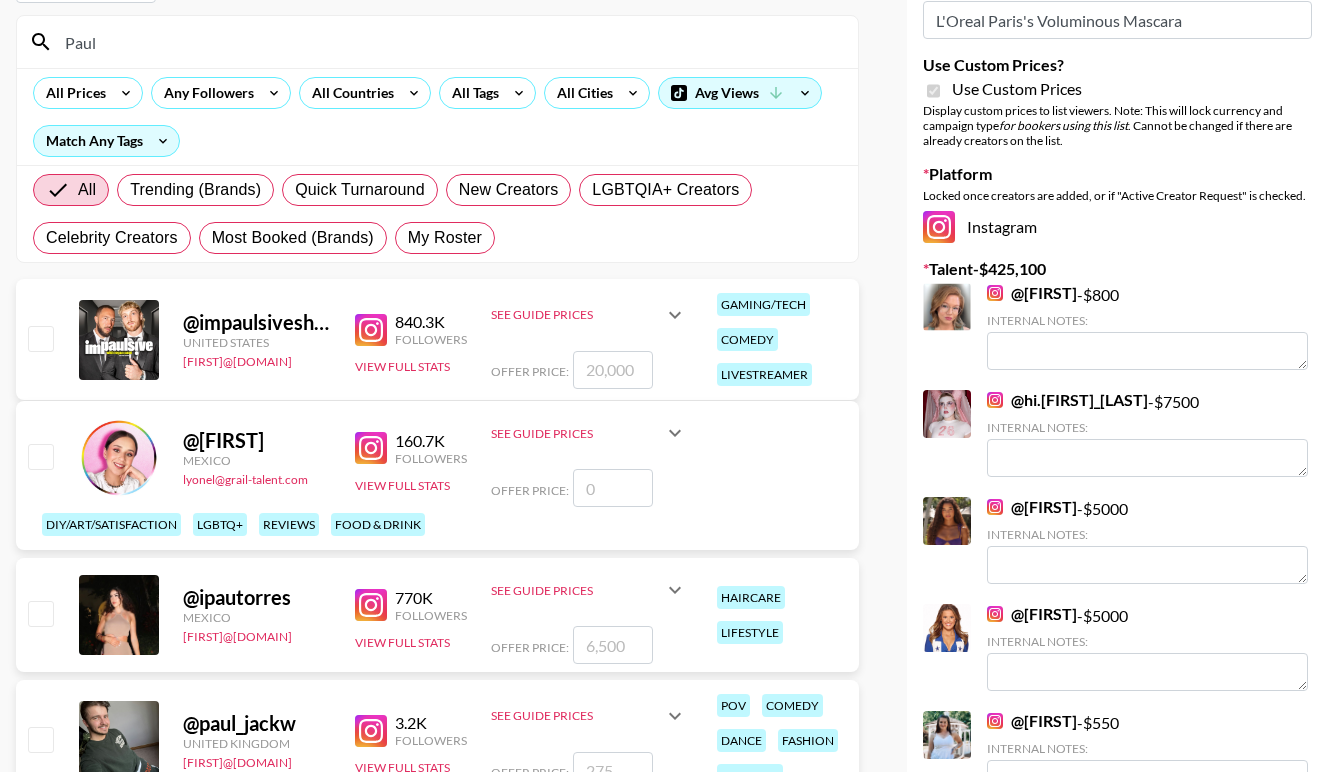 type on "Paul" 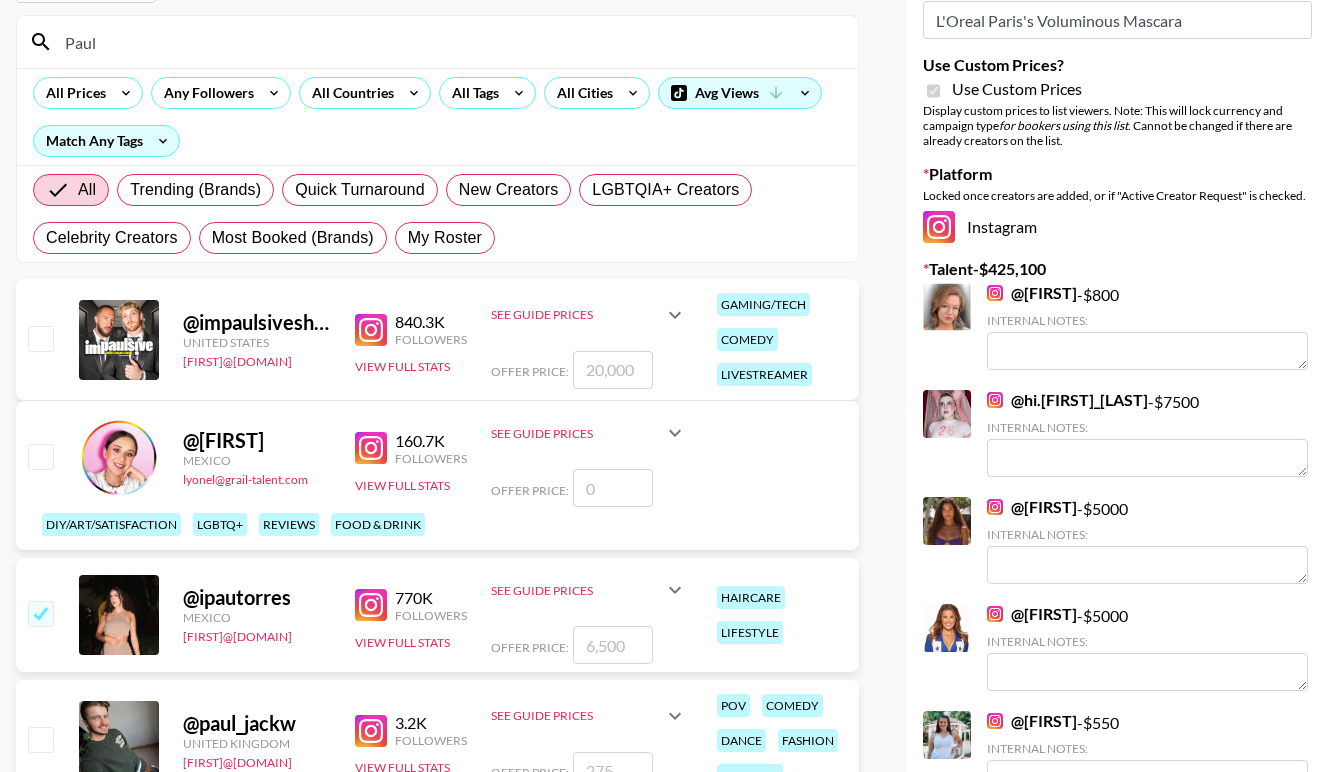 checkbox on "true" 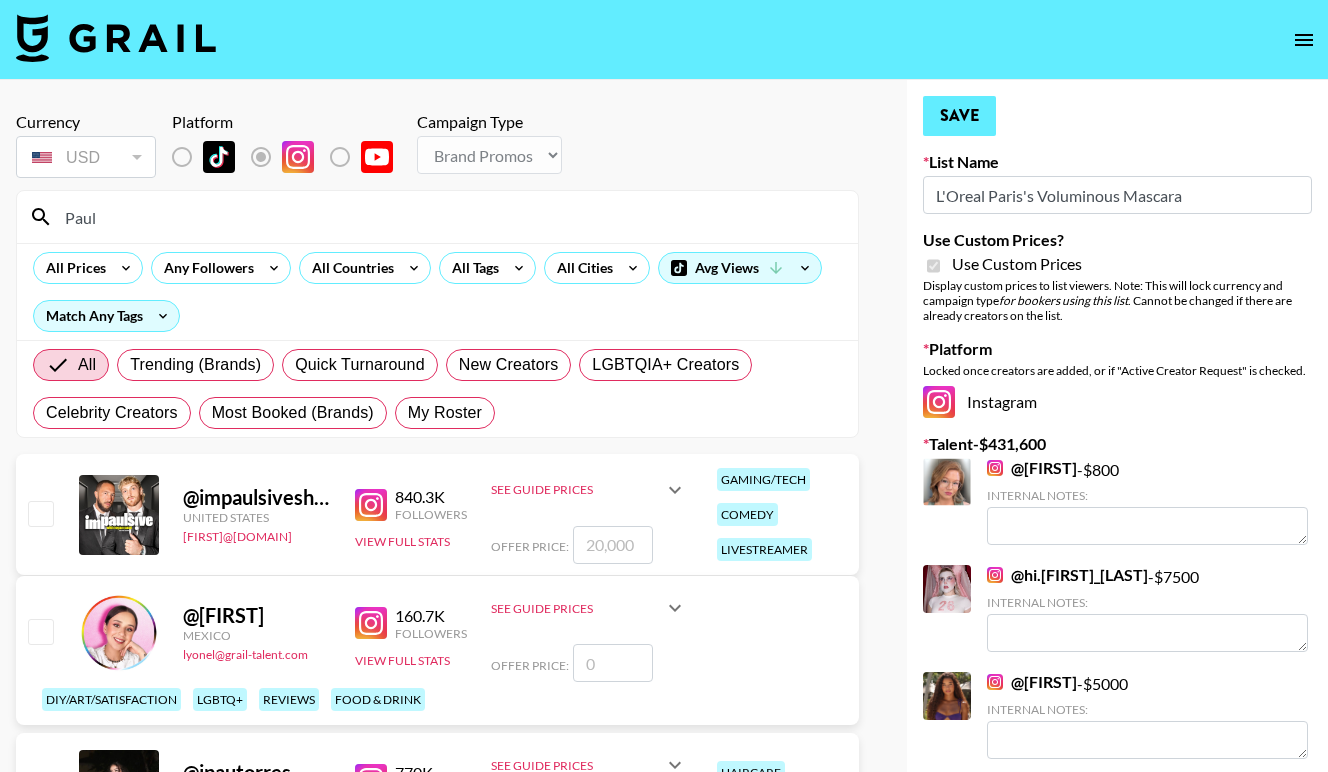 scroll, scrollTop: 0, scrollLeft: 0, axis: both 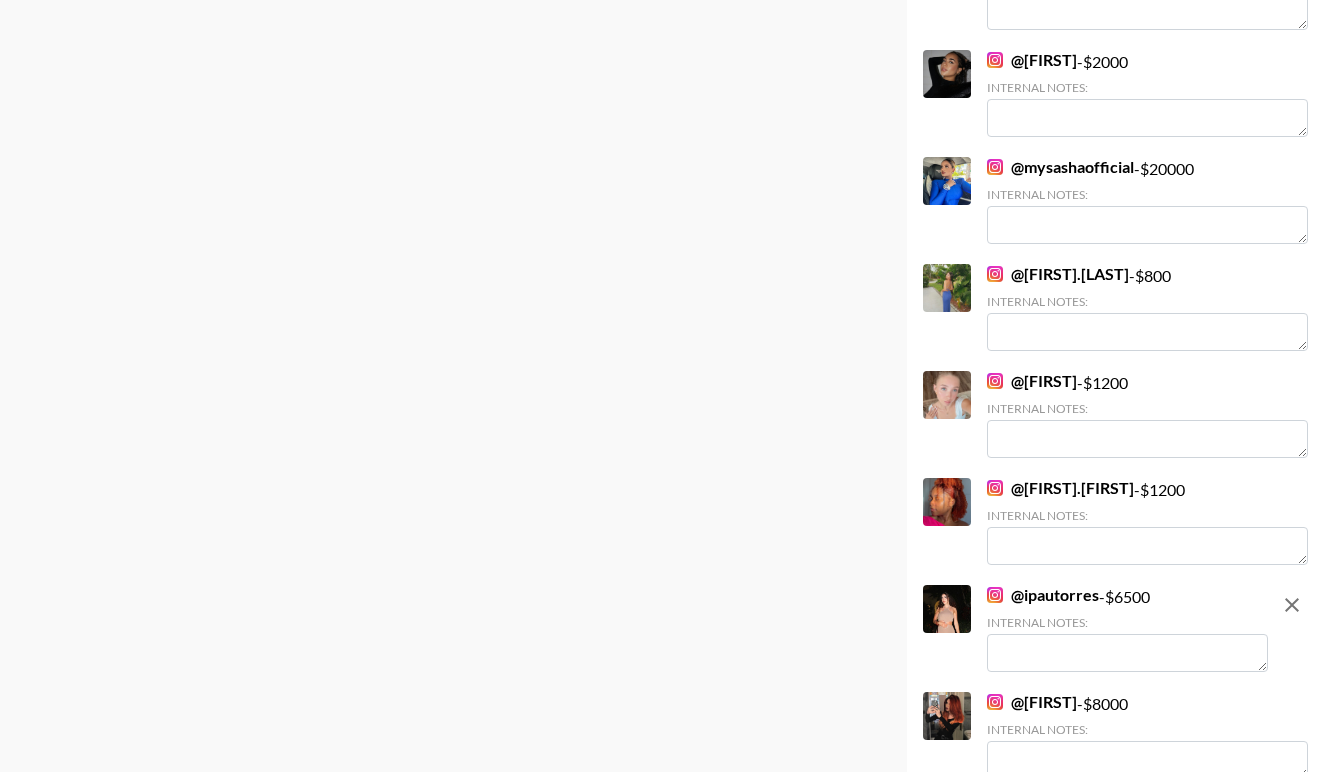 click at bounding box center (995, 595) 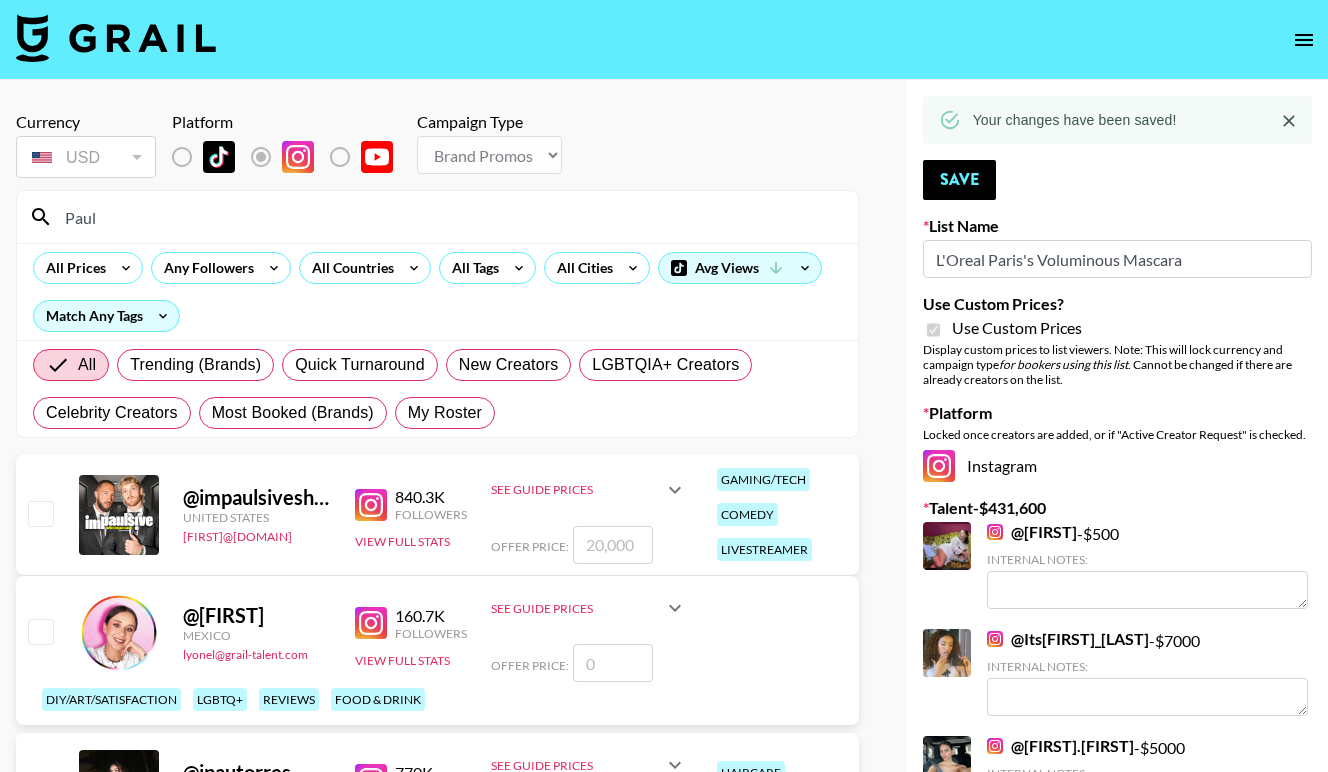 scroll, scrollTop: 0, scrollLeft: 0, axis: both 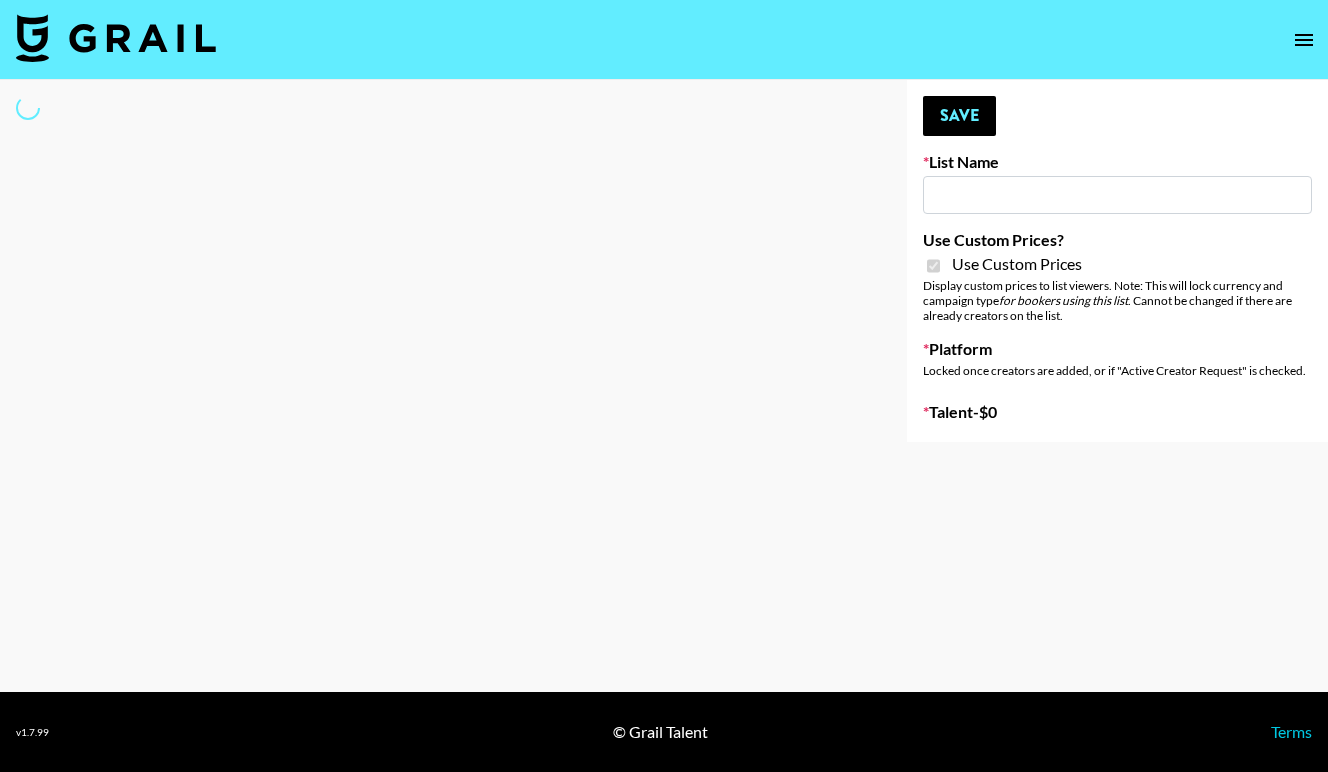 type on "Garage Clothing" 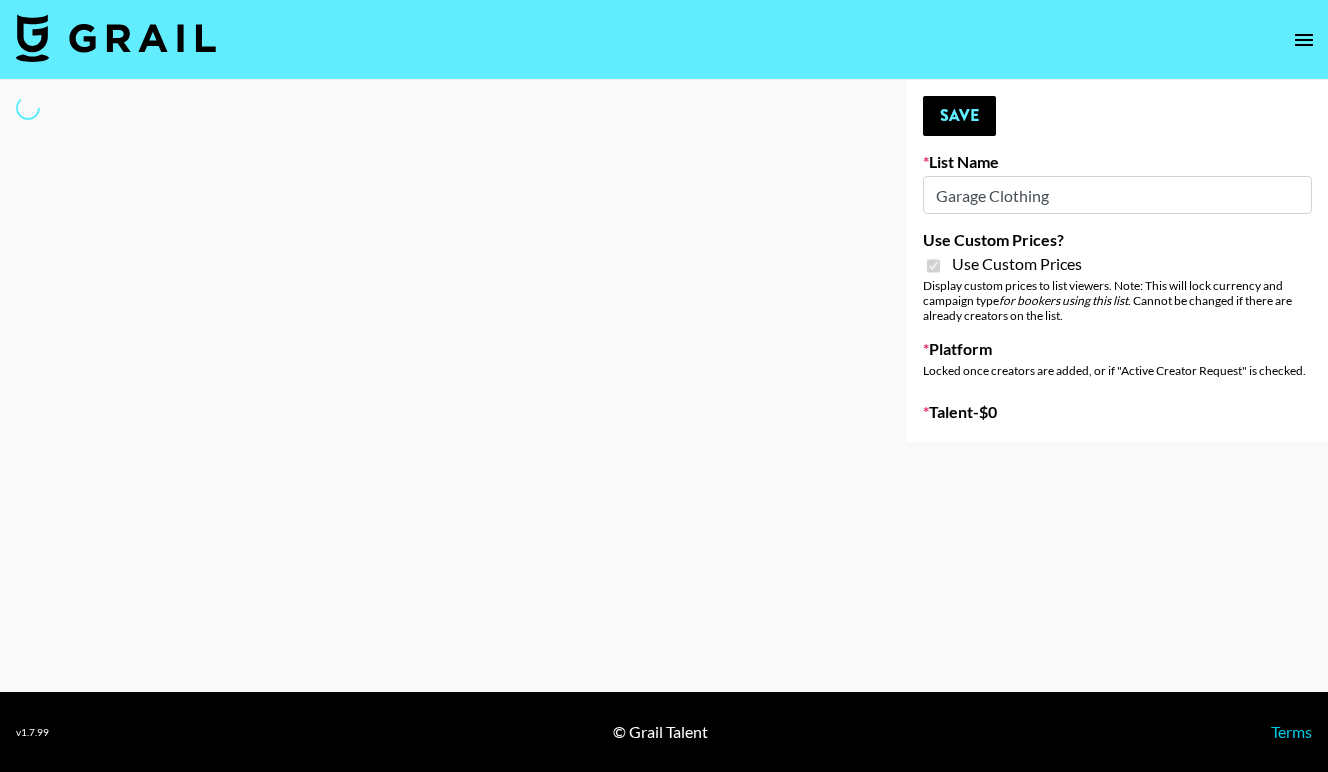 select on "Brand" 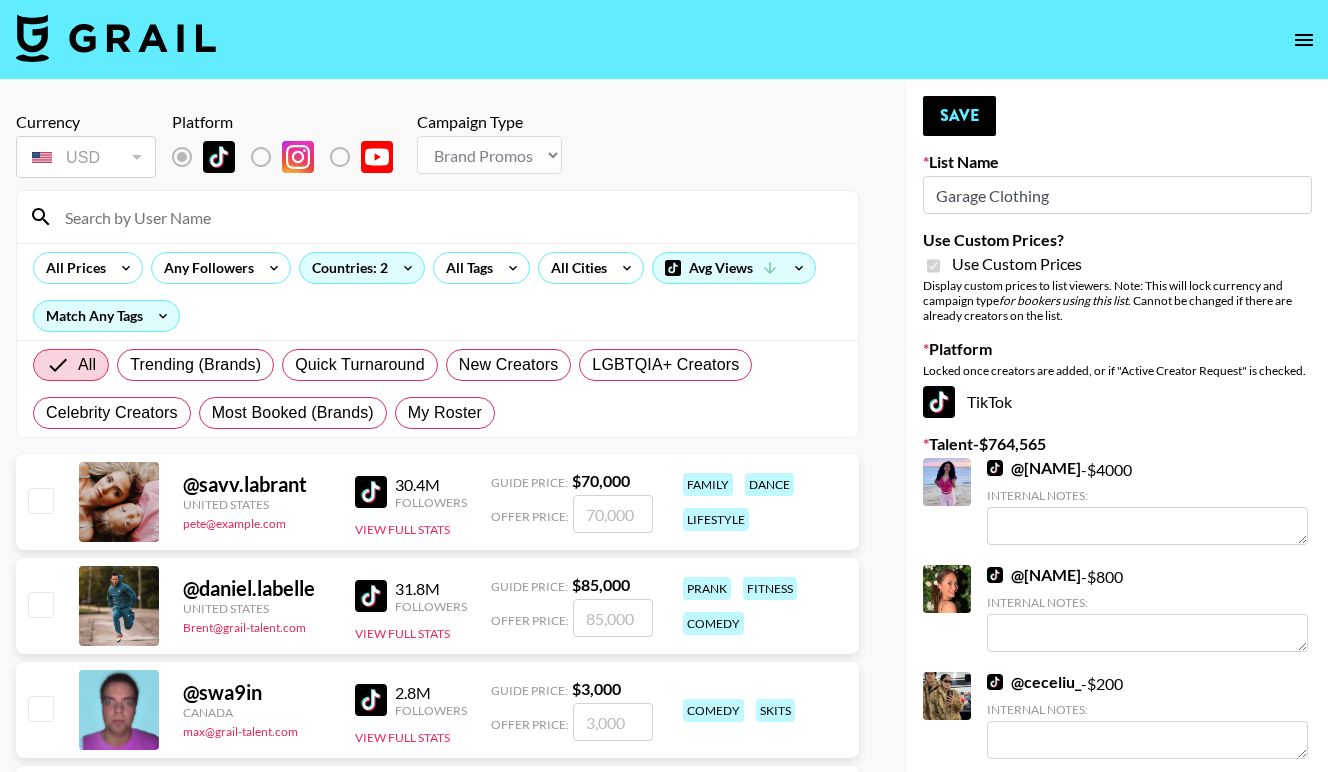click at bounding box center [449, 217] 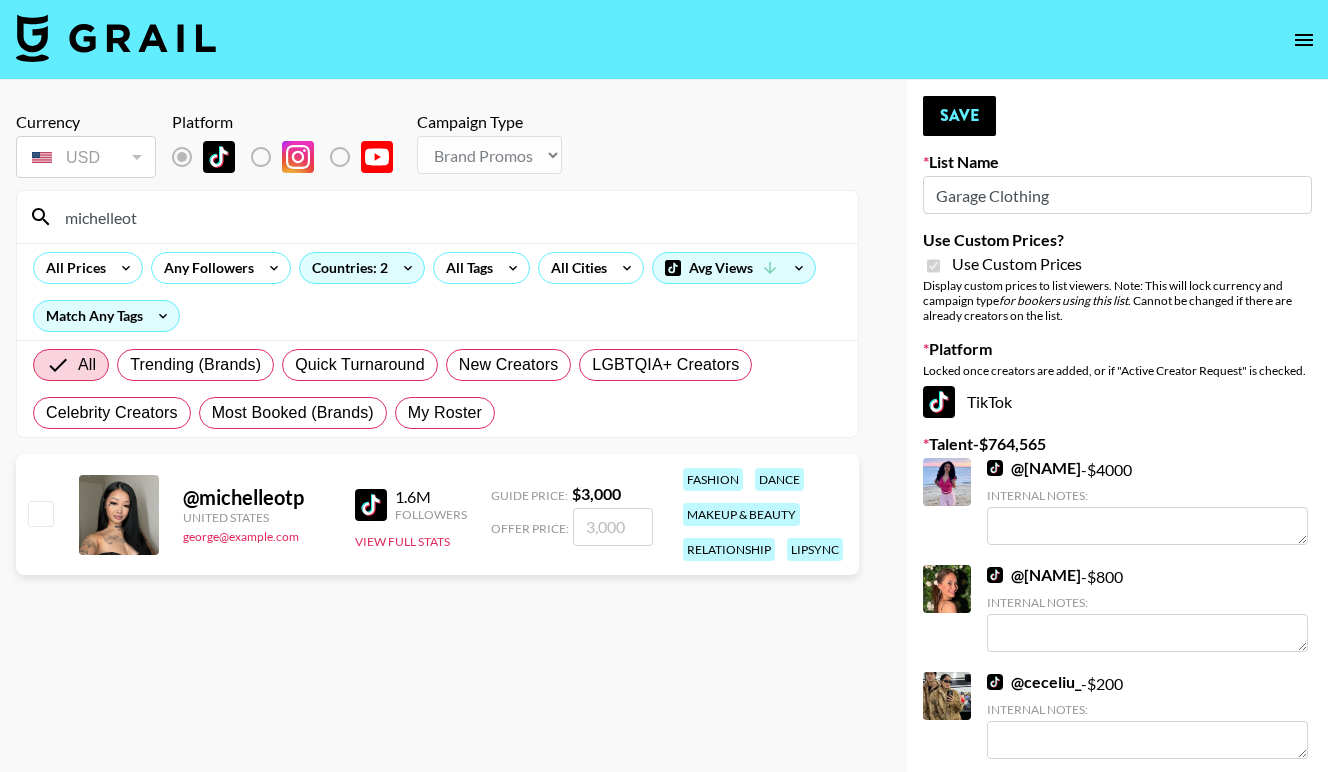 type on "michelleot" 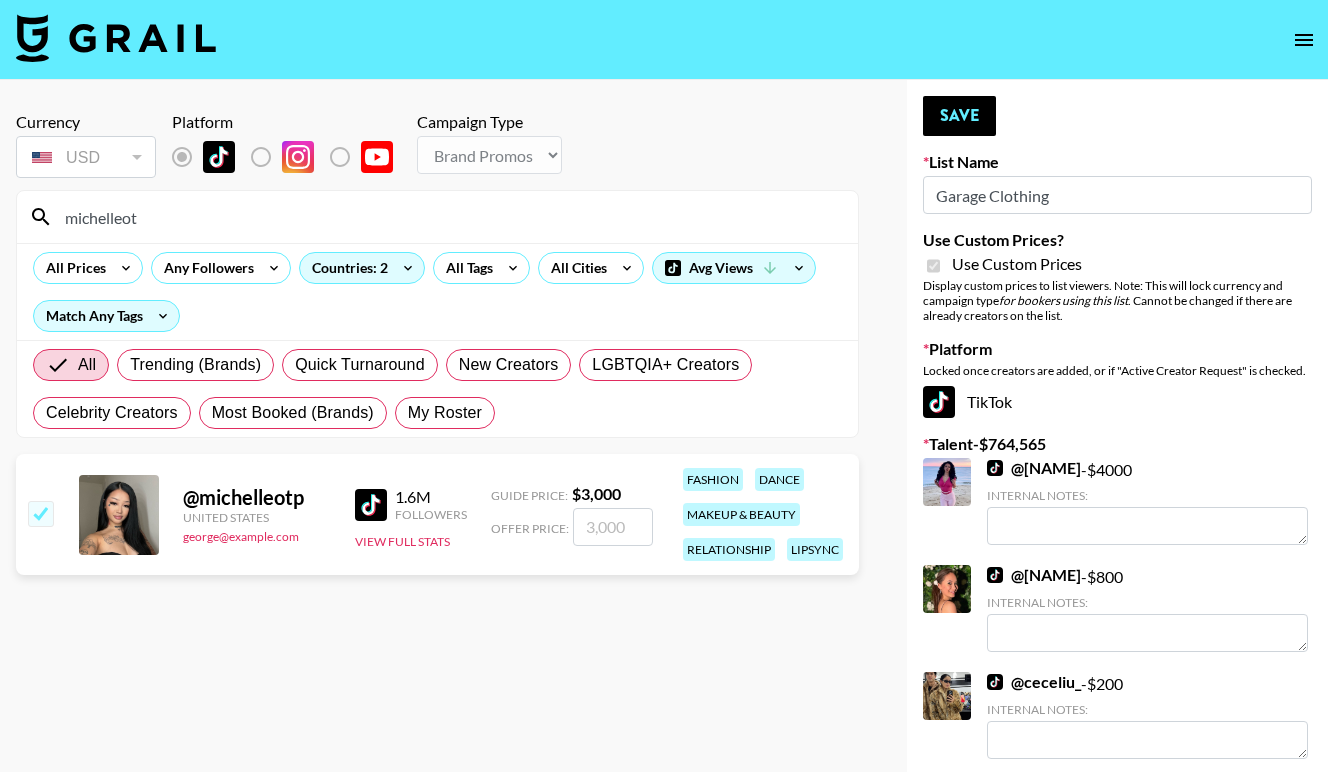 checkbox on "true" 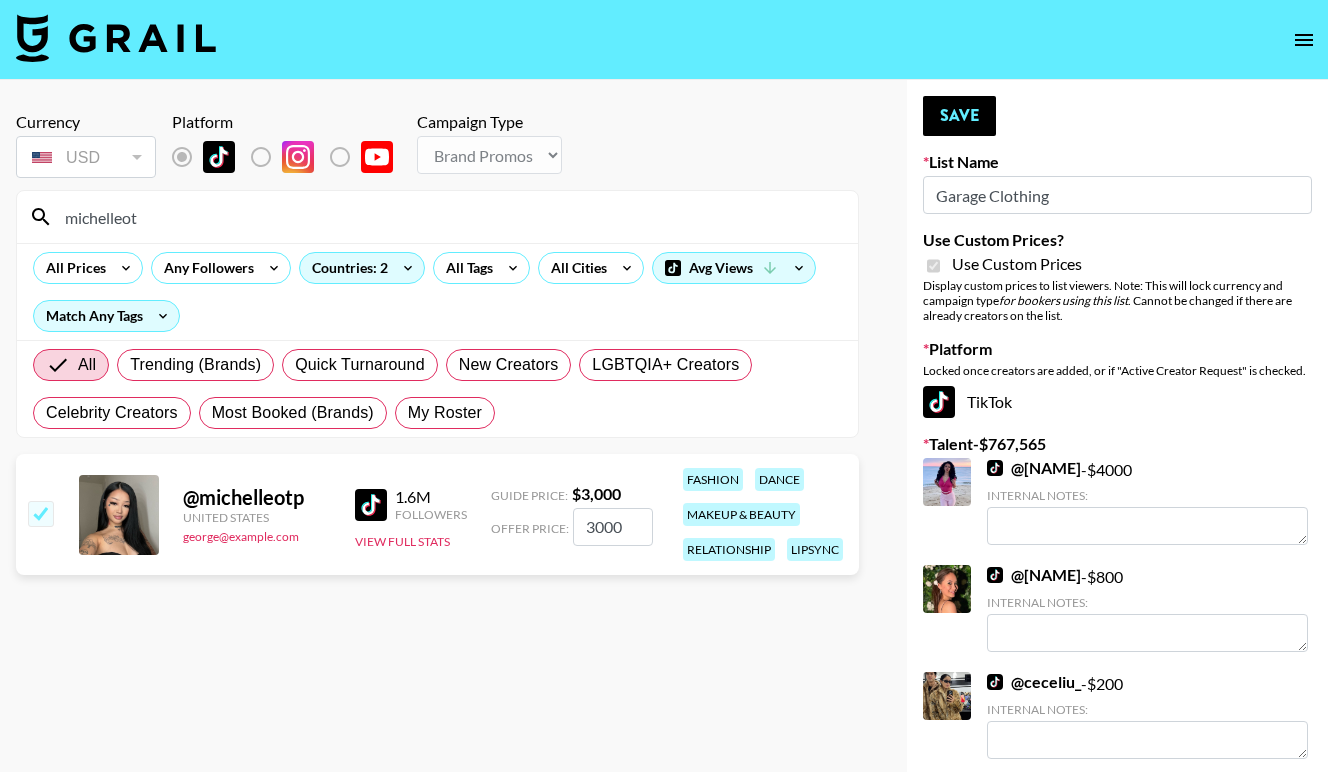click on "michelleot" at bounding box center [449, 217] 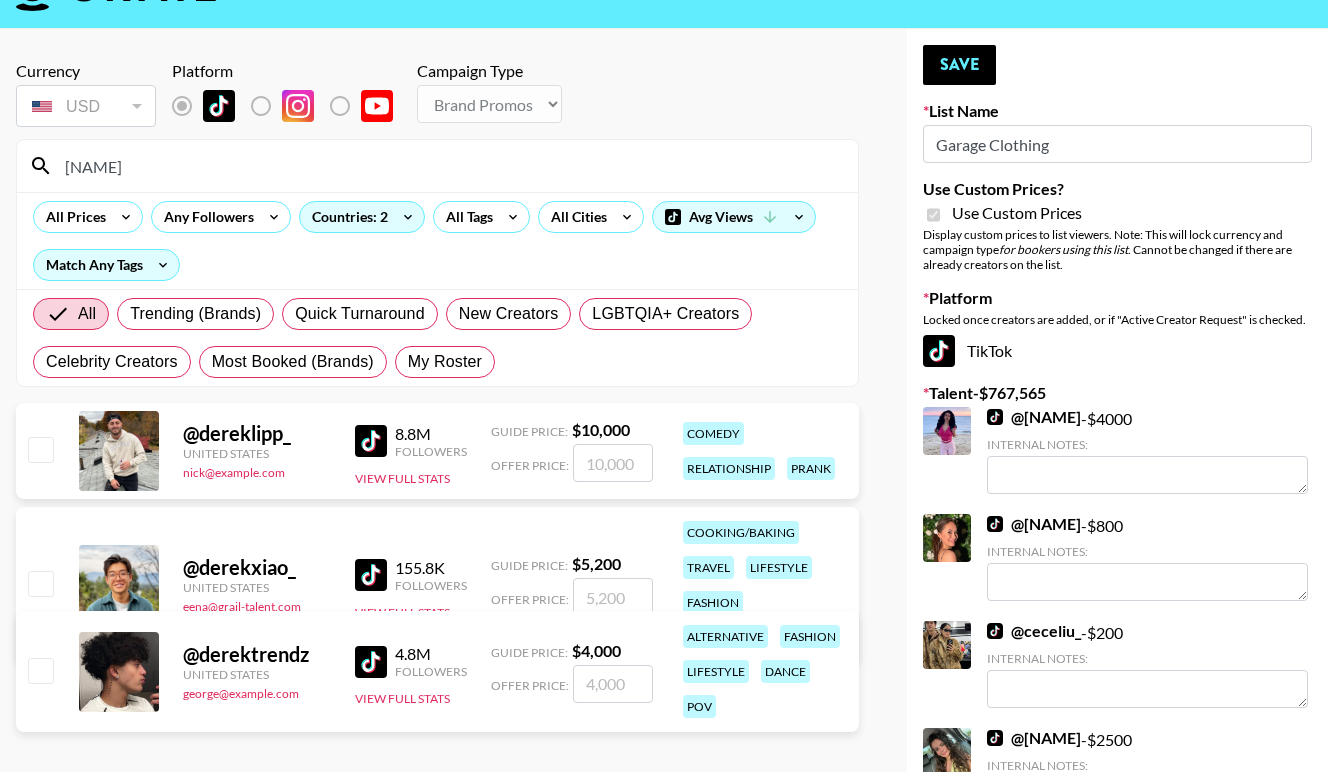scroll, scrollTop: 52, scrollLeft: 0, axis: vertical 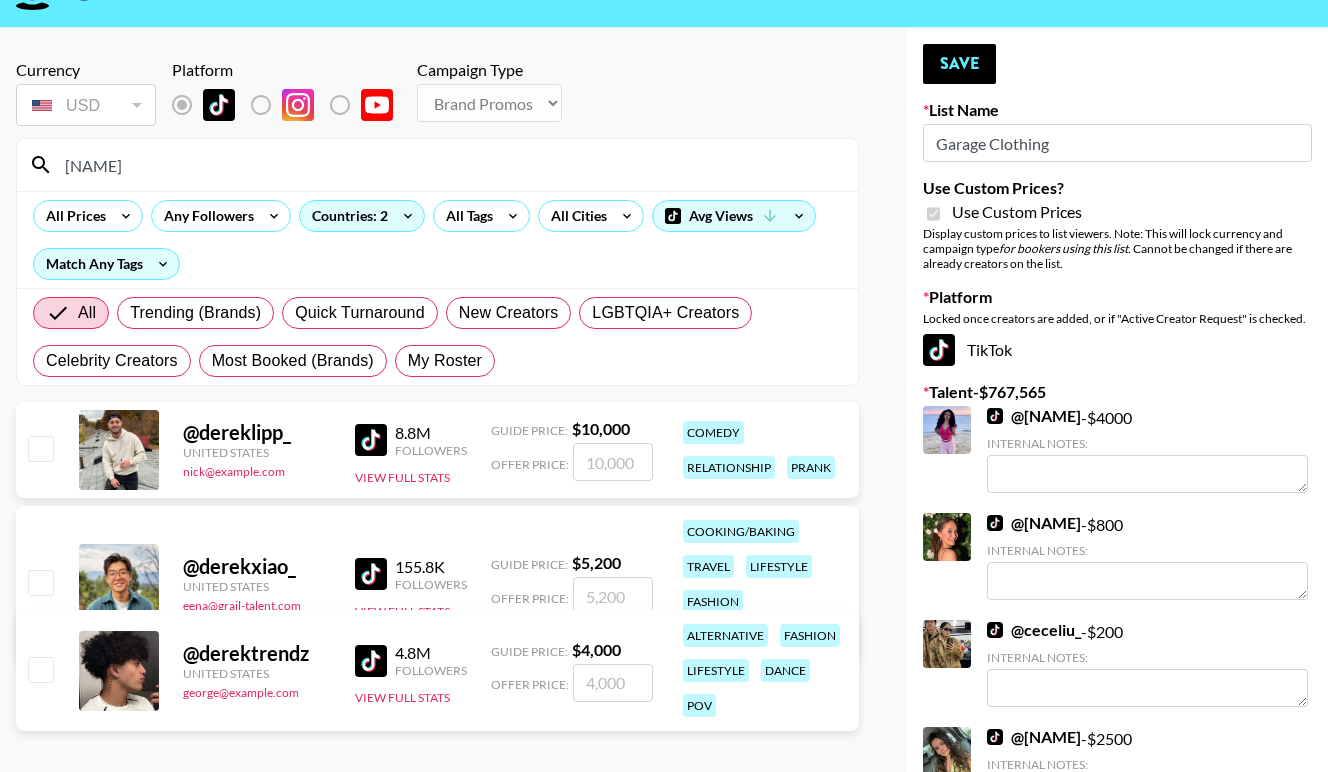 type on "Derek" 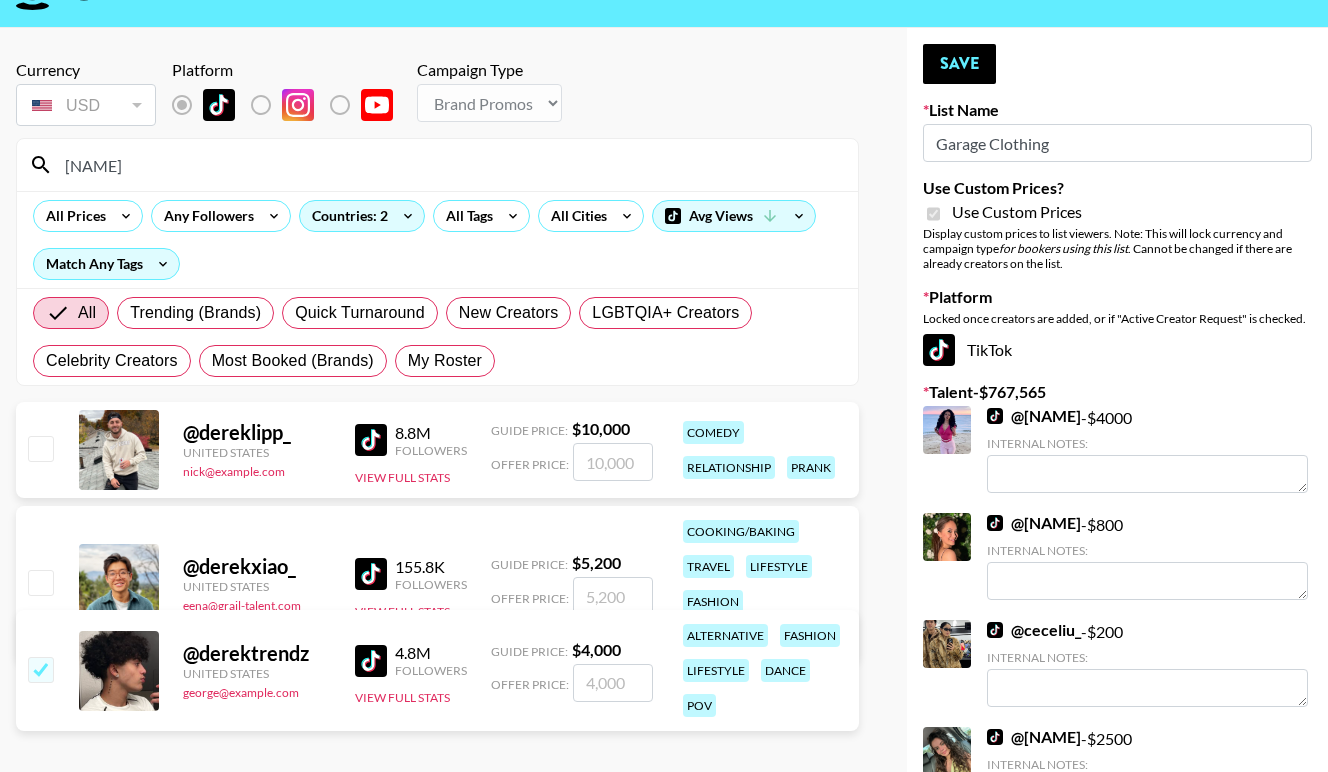 checkbox on "true" 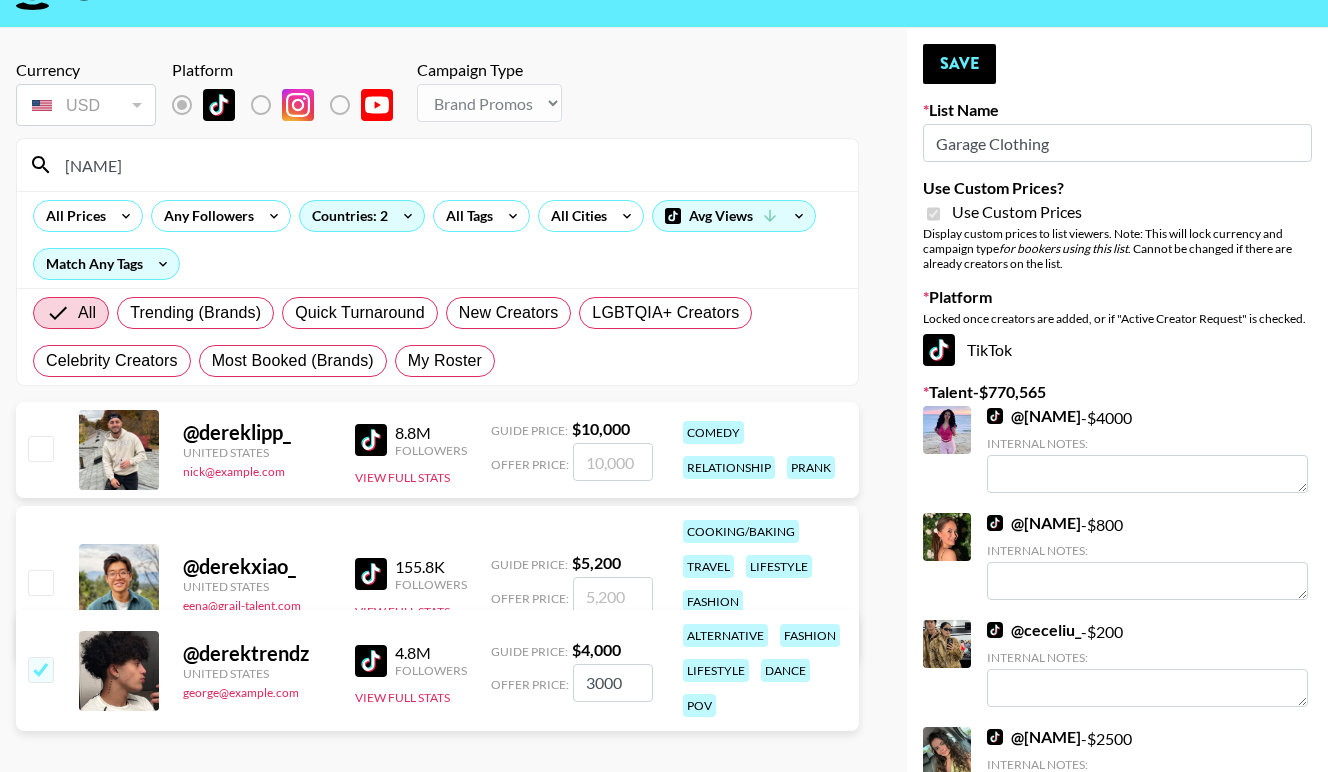 type on "3000" 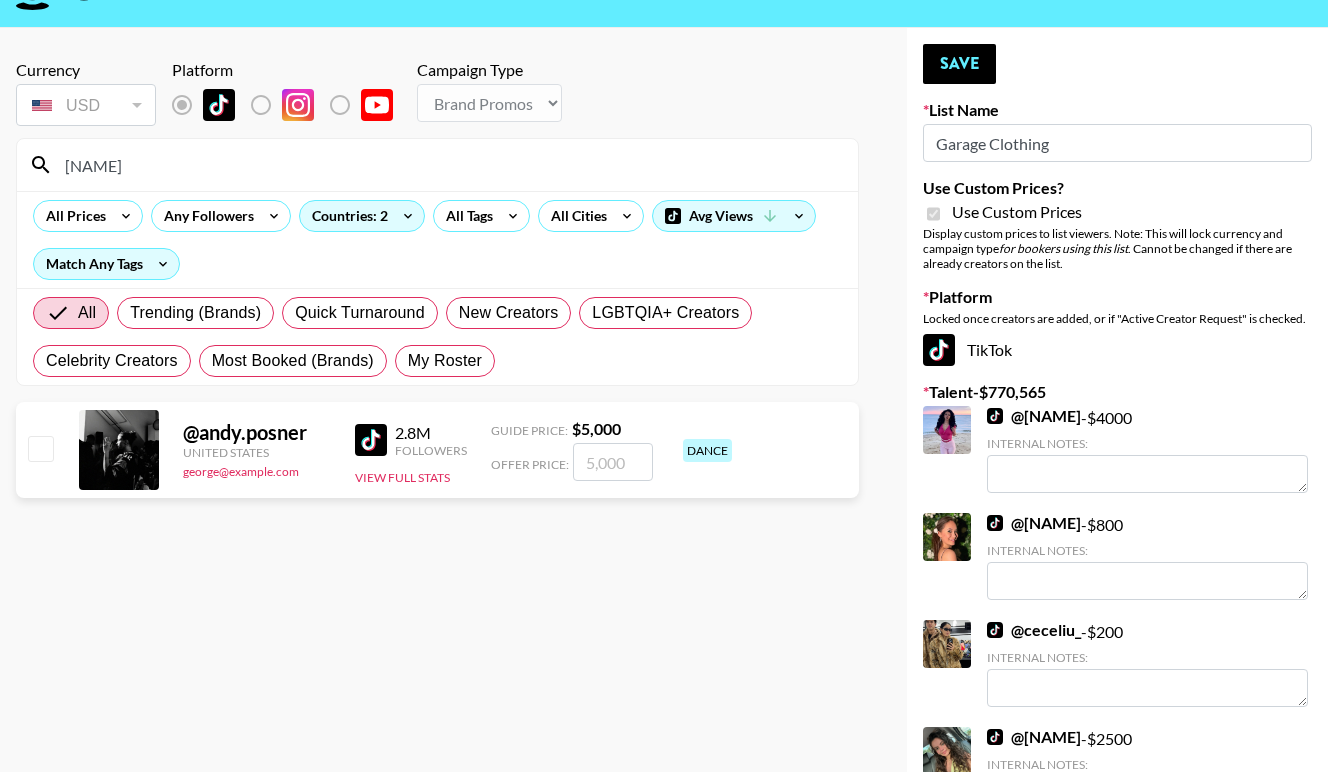 type on "Andy.p" 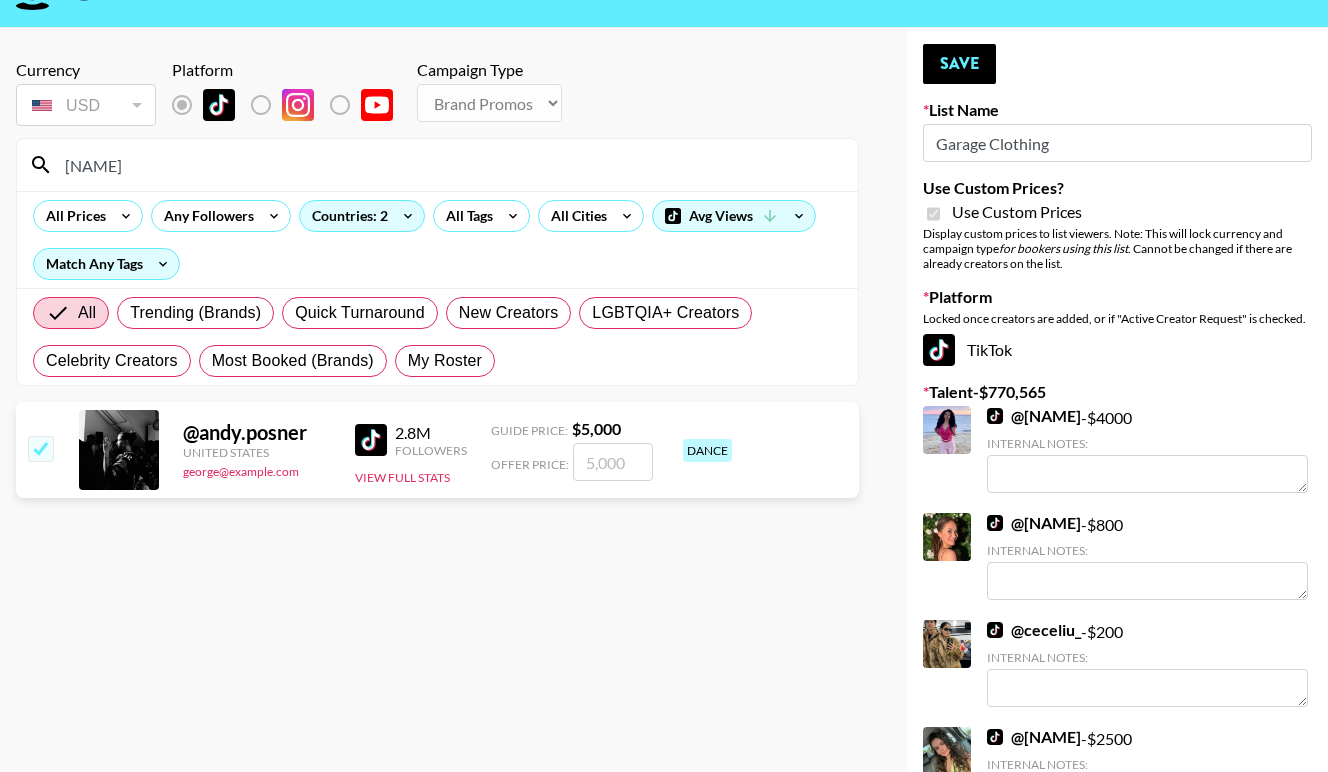 checkbox on "true" 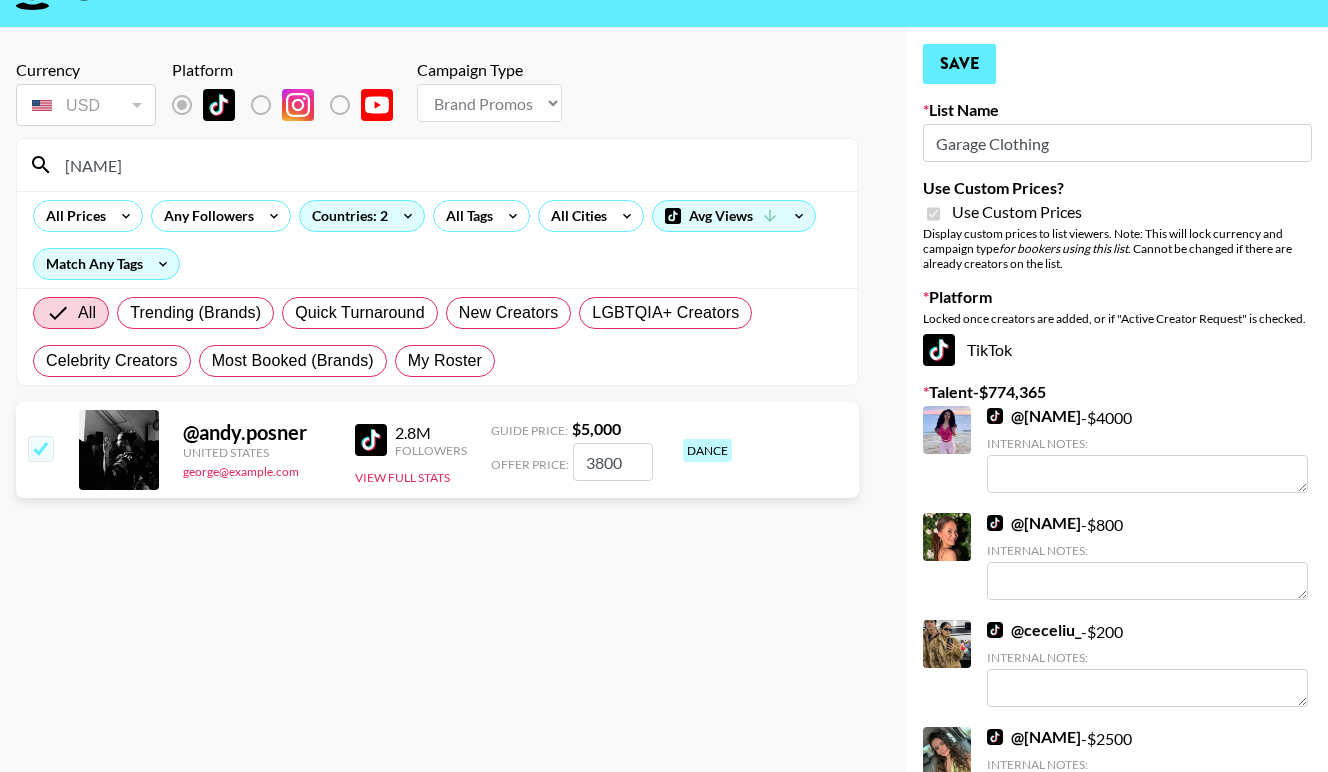 type on "3800" 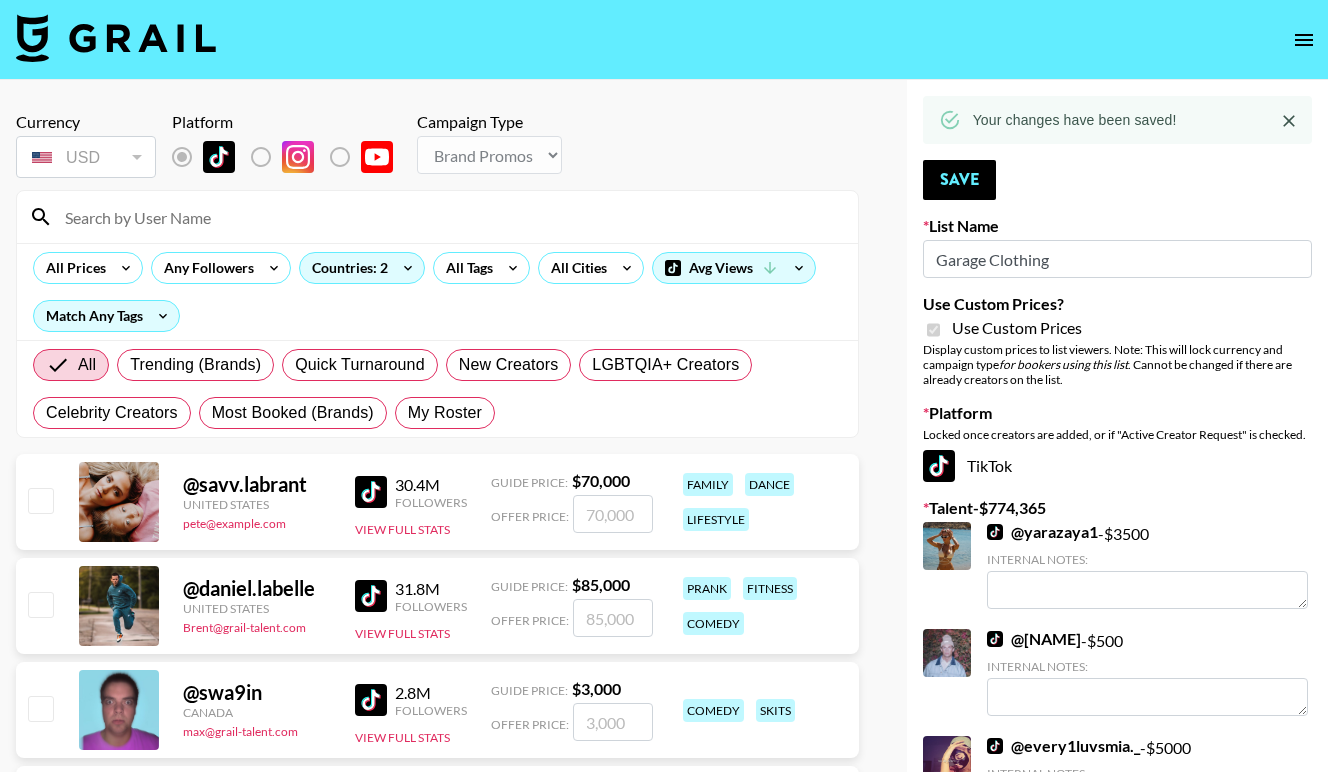 scroll, scrollTop: 0, scrollLeft: 0, axis: both 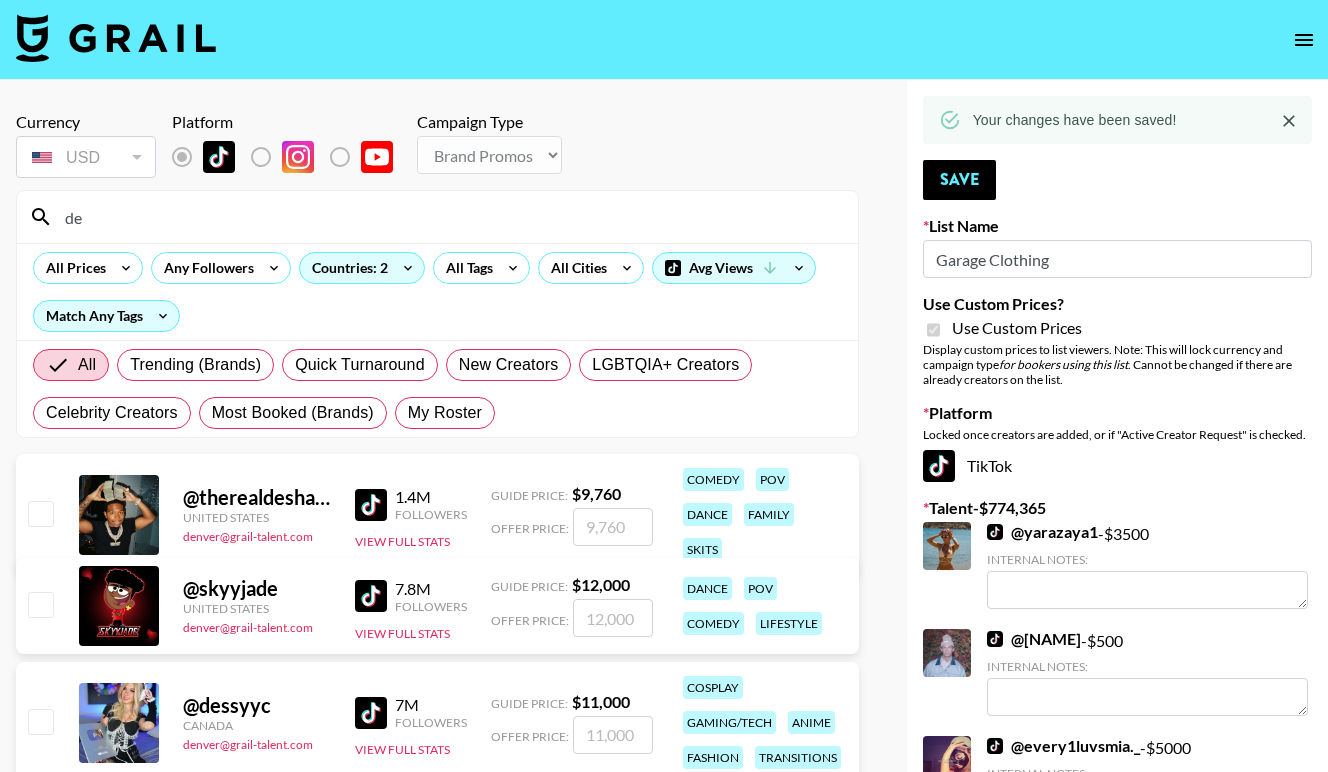 type on "d" 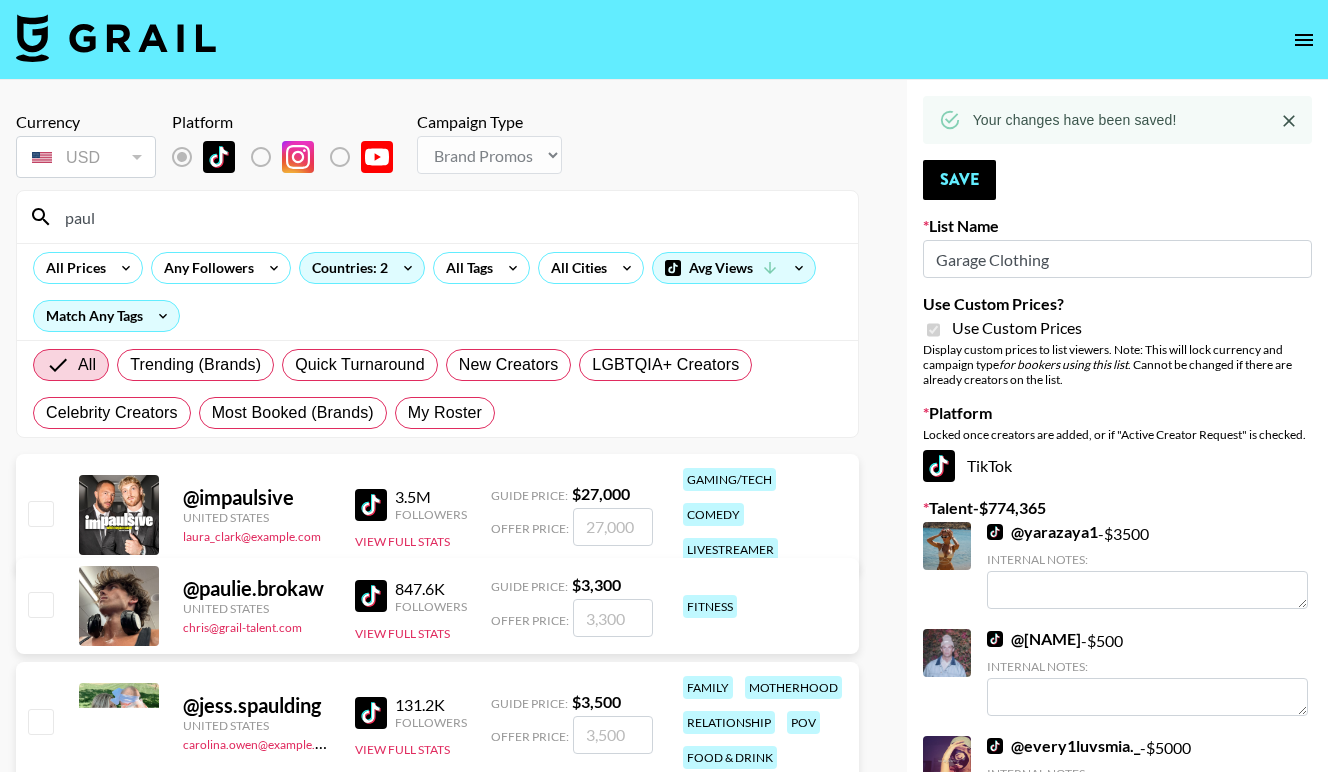 scroll, scrollTop: 0, scrollLeft: 0, axis: both 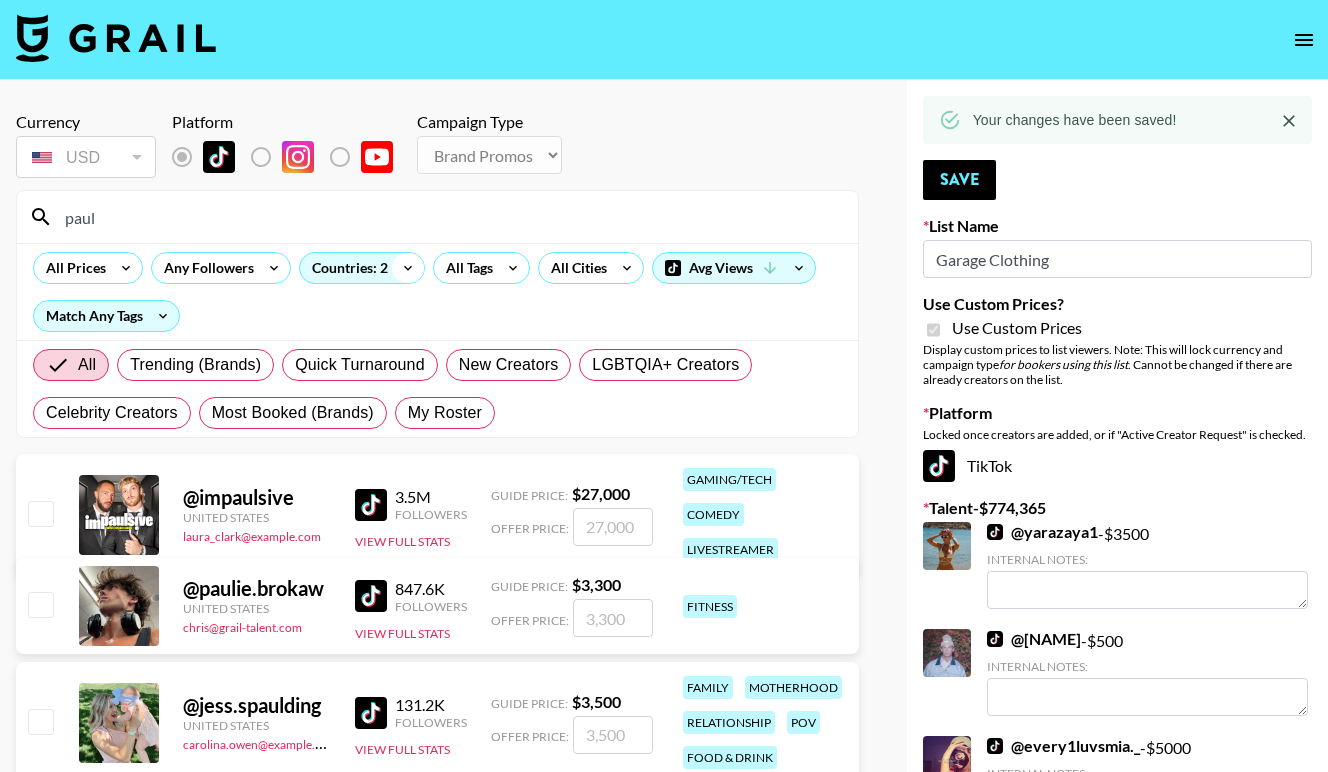 type on "paul" 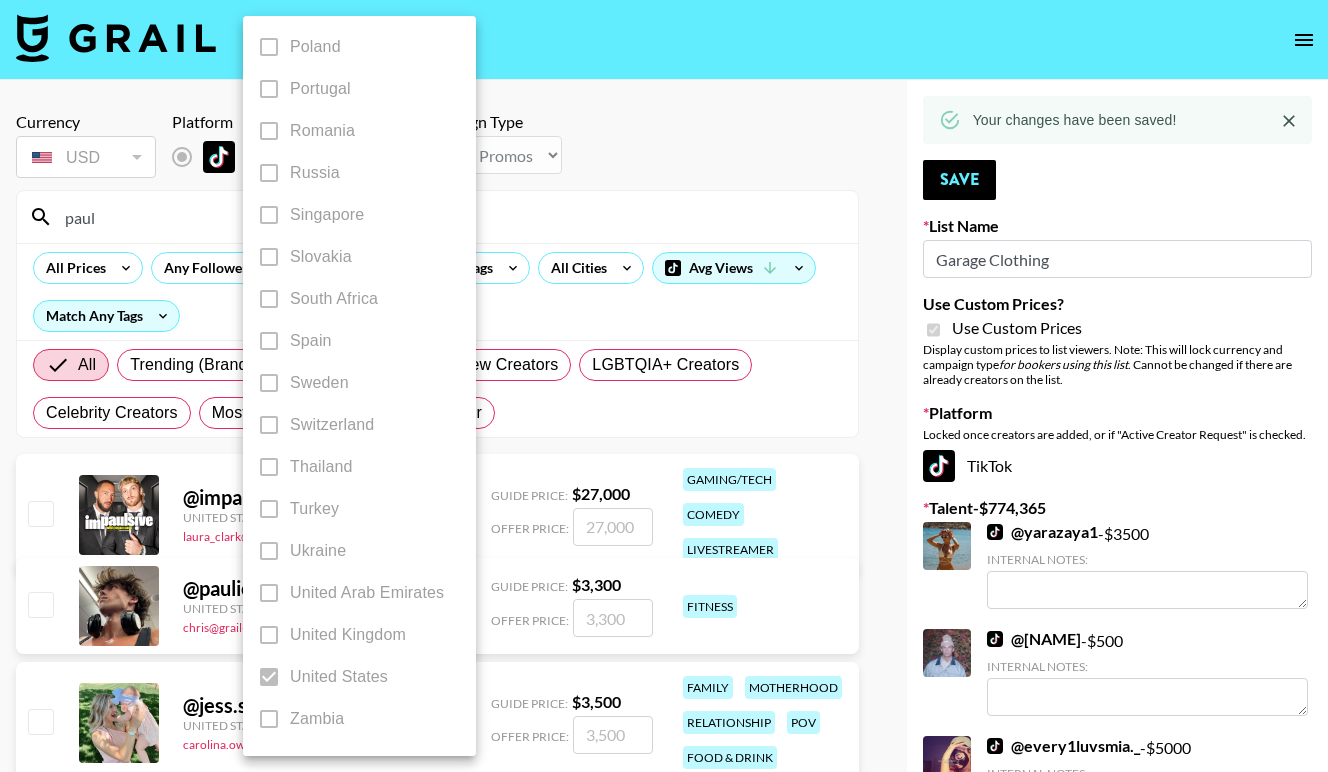 scroll, scrollTop: 1560, scrollLeft: 0, axis: vertical 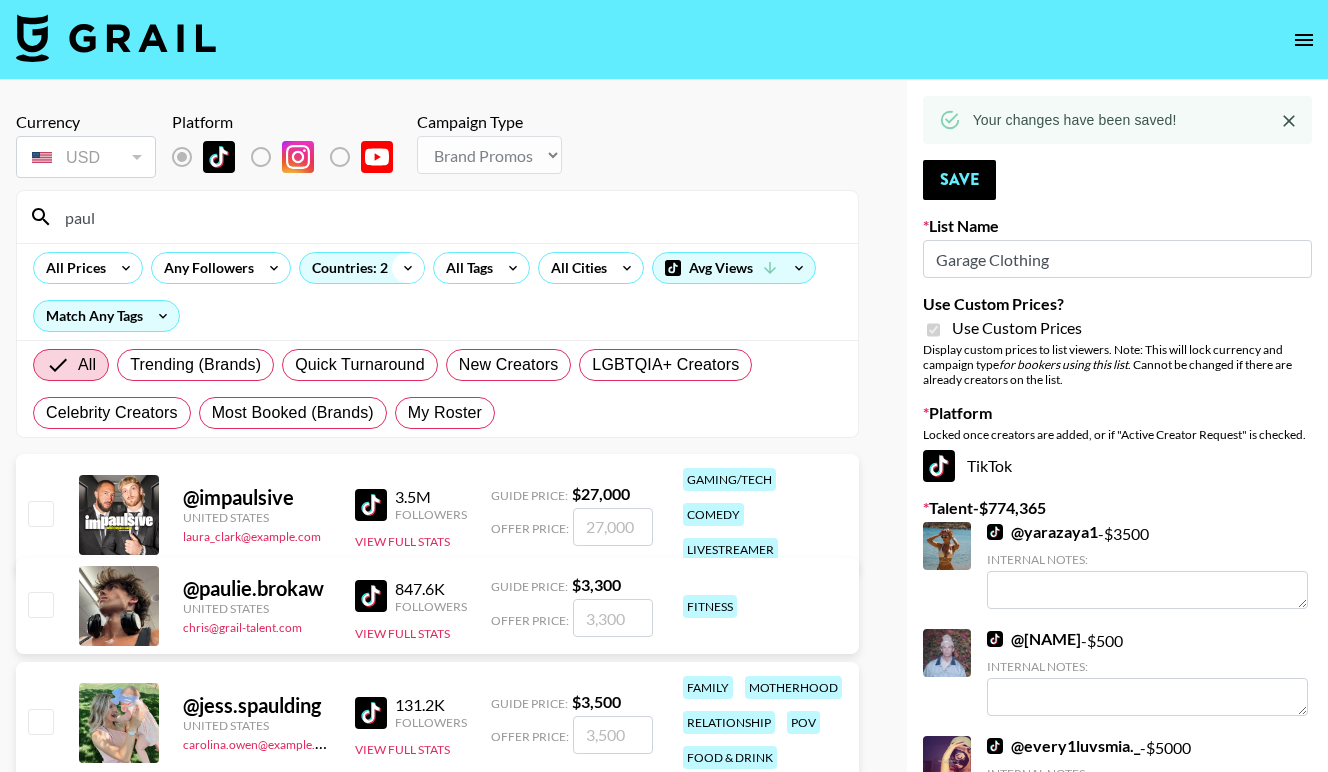 click 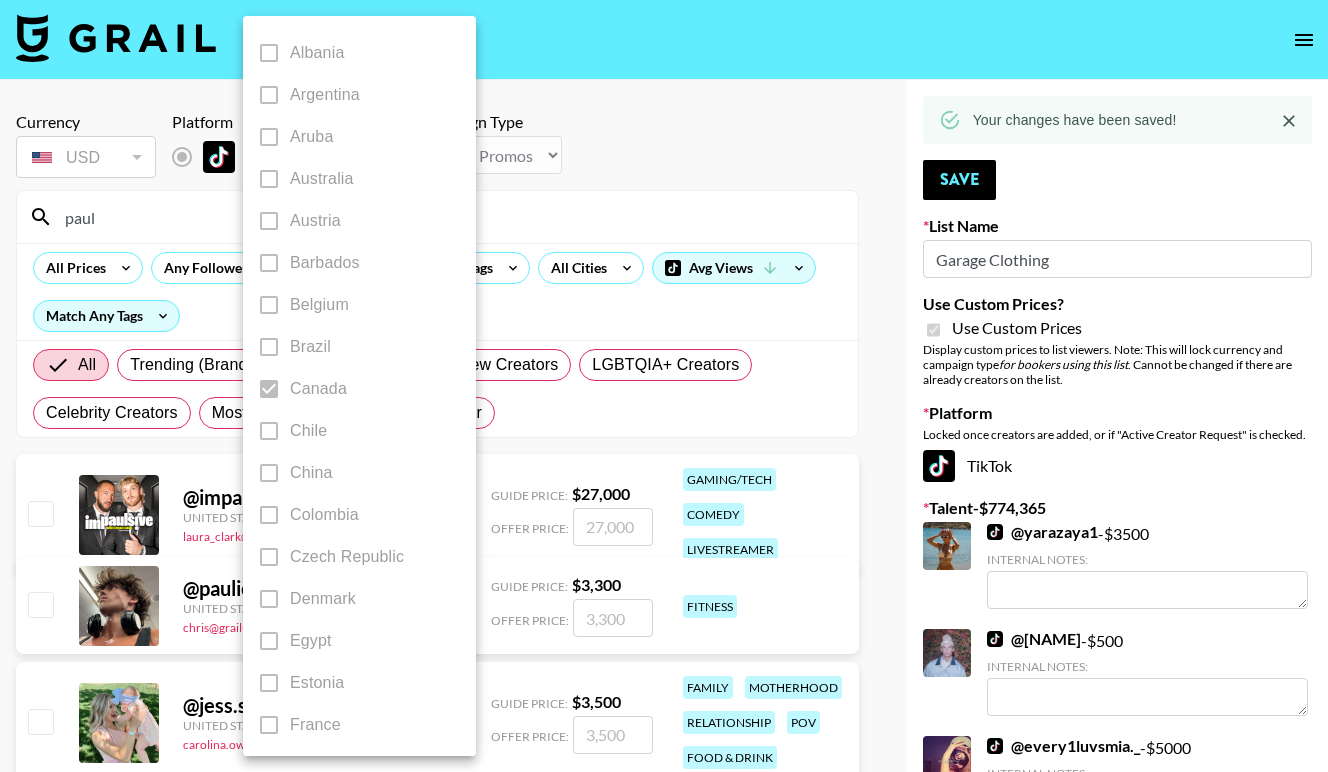 click on "Chile" at bounding box center (346, 431) 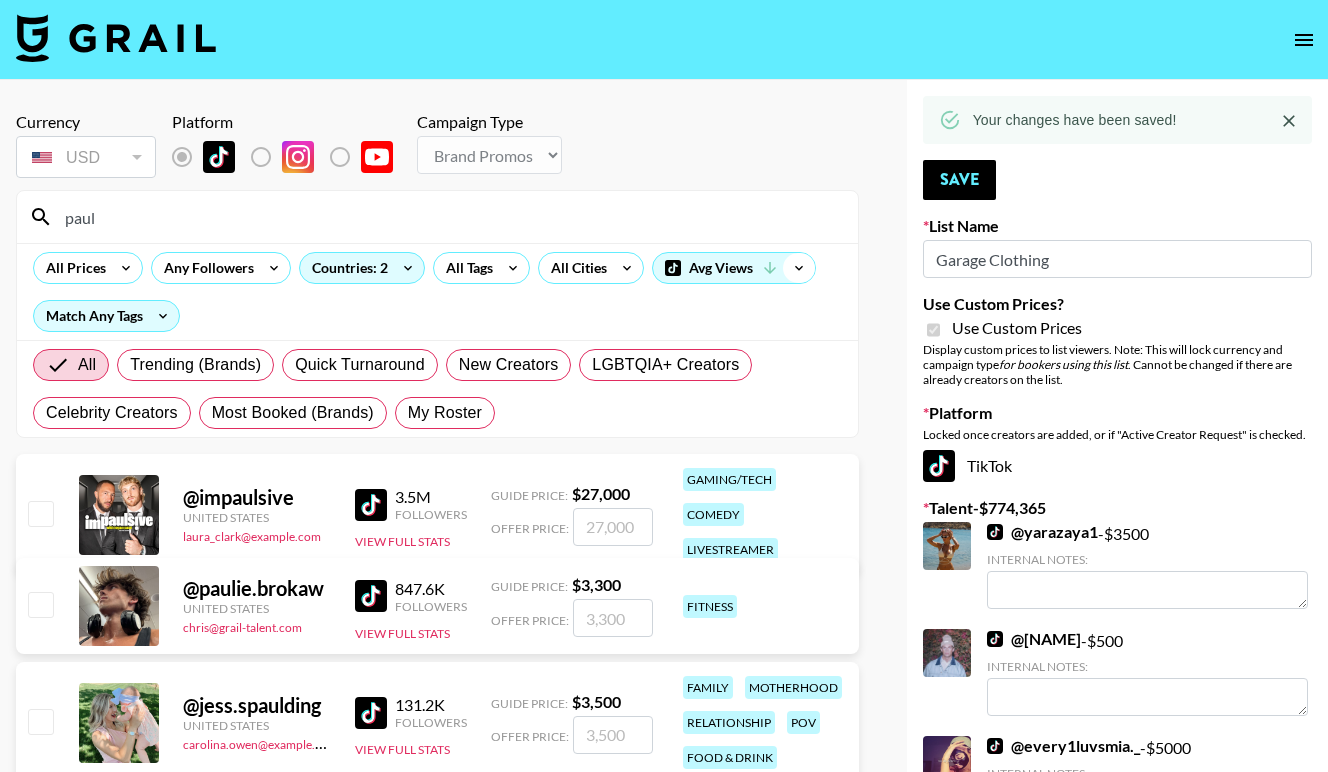 click 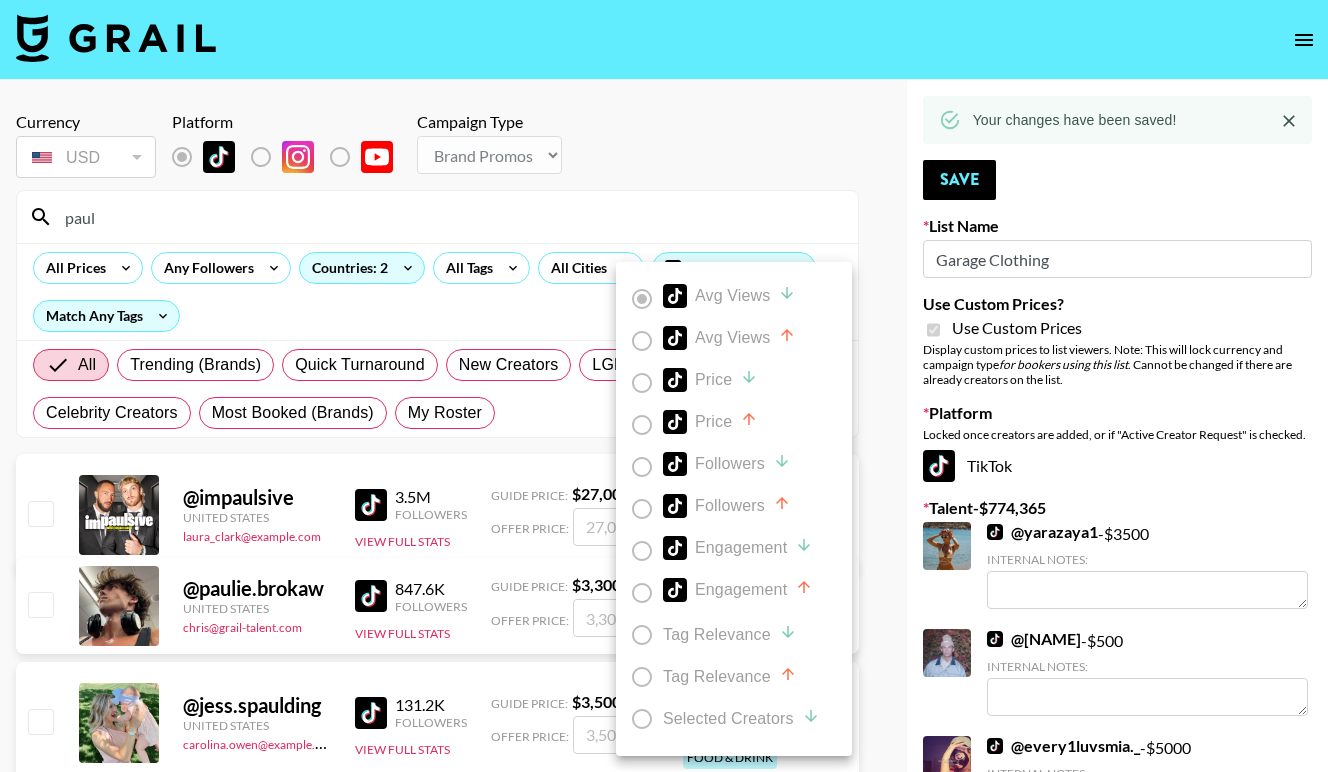 click at bounding box center (664, 386) 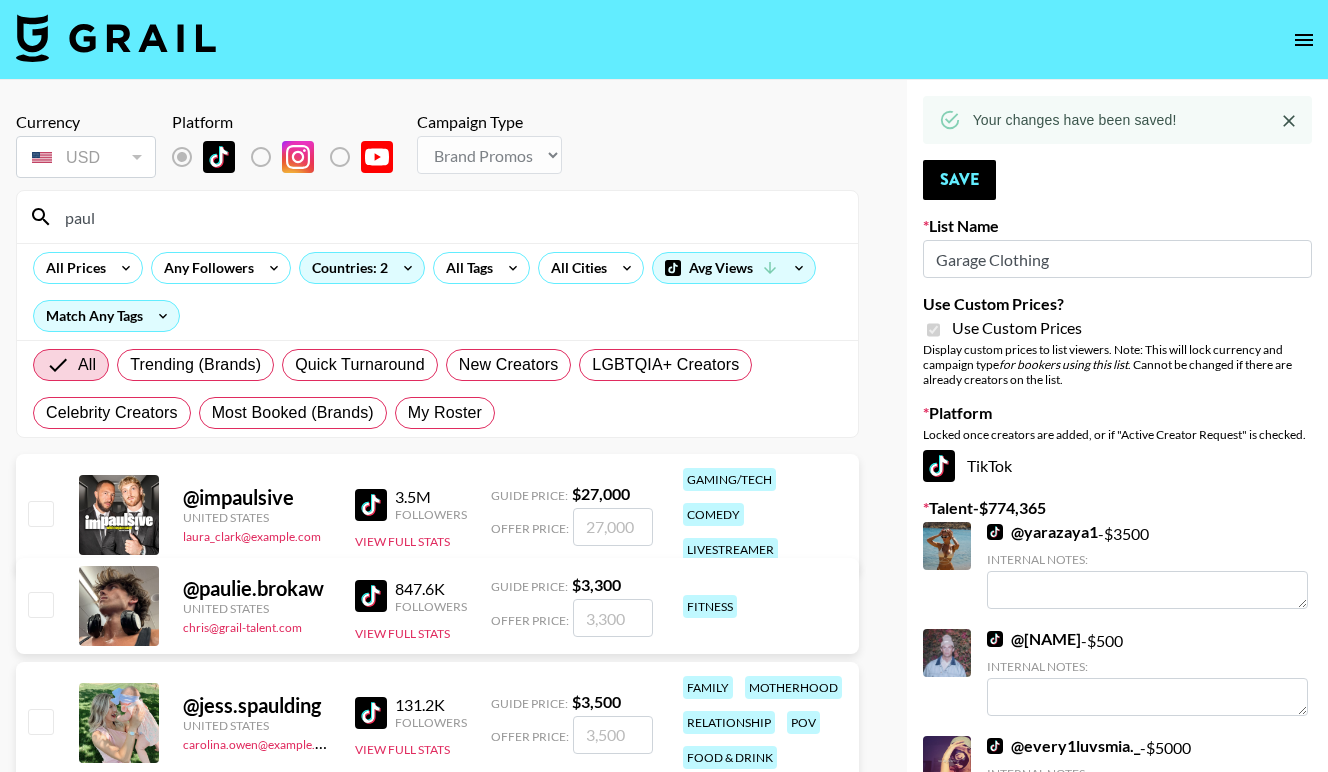 click on "paul" at bounding box center (449, 217) 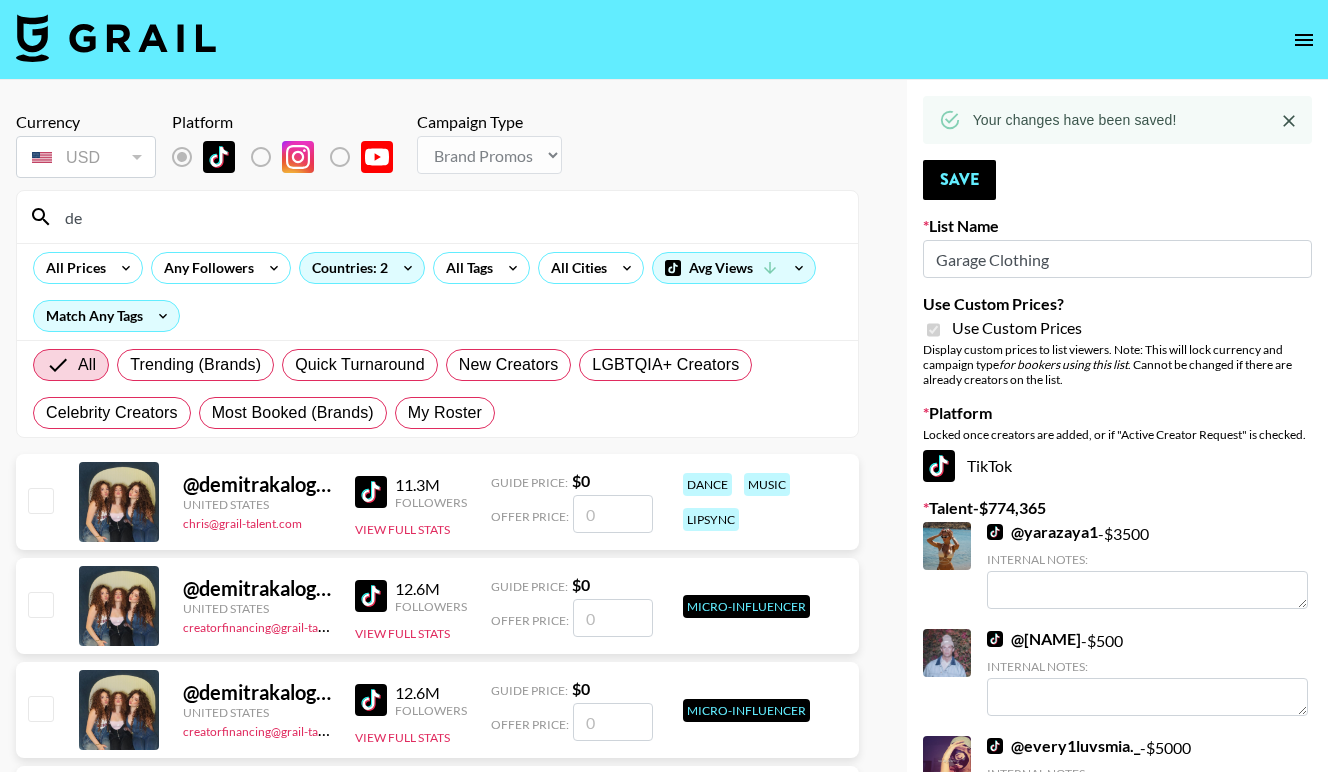 type on "d" 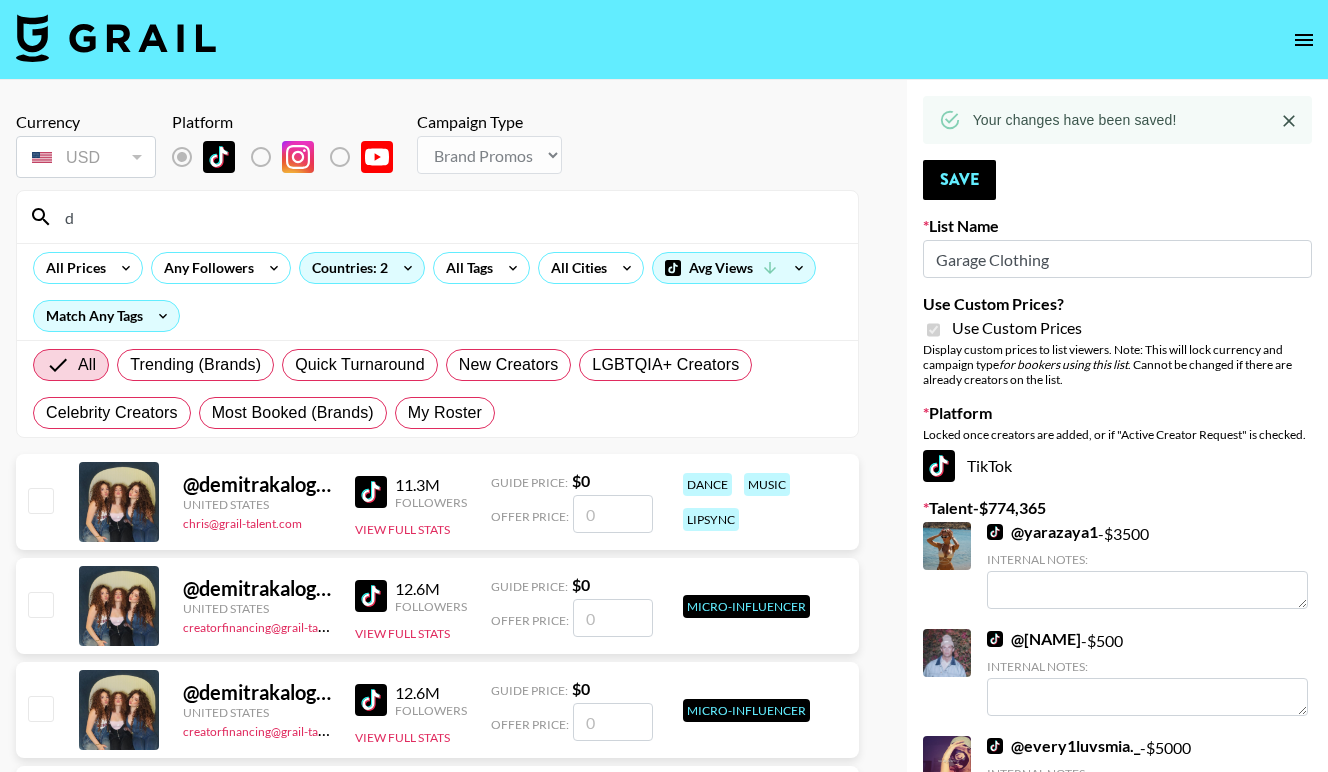 type 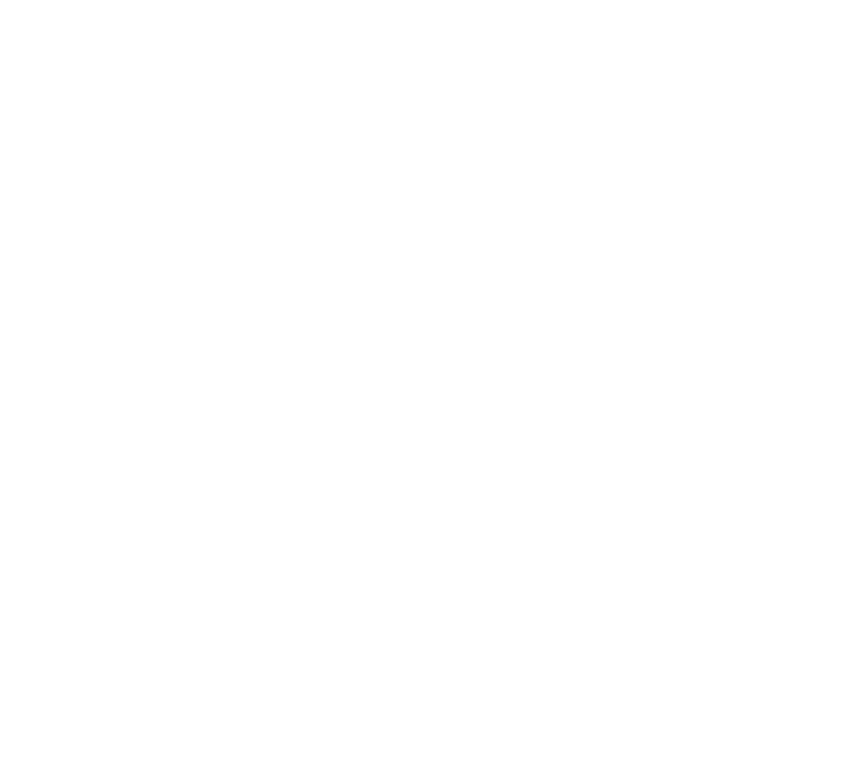 scroll, scrollTop: 0, scrollLeft: 0, axis: both 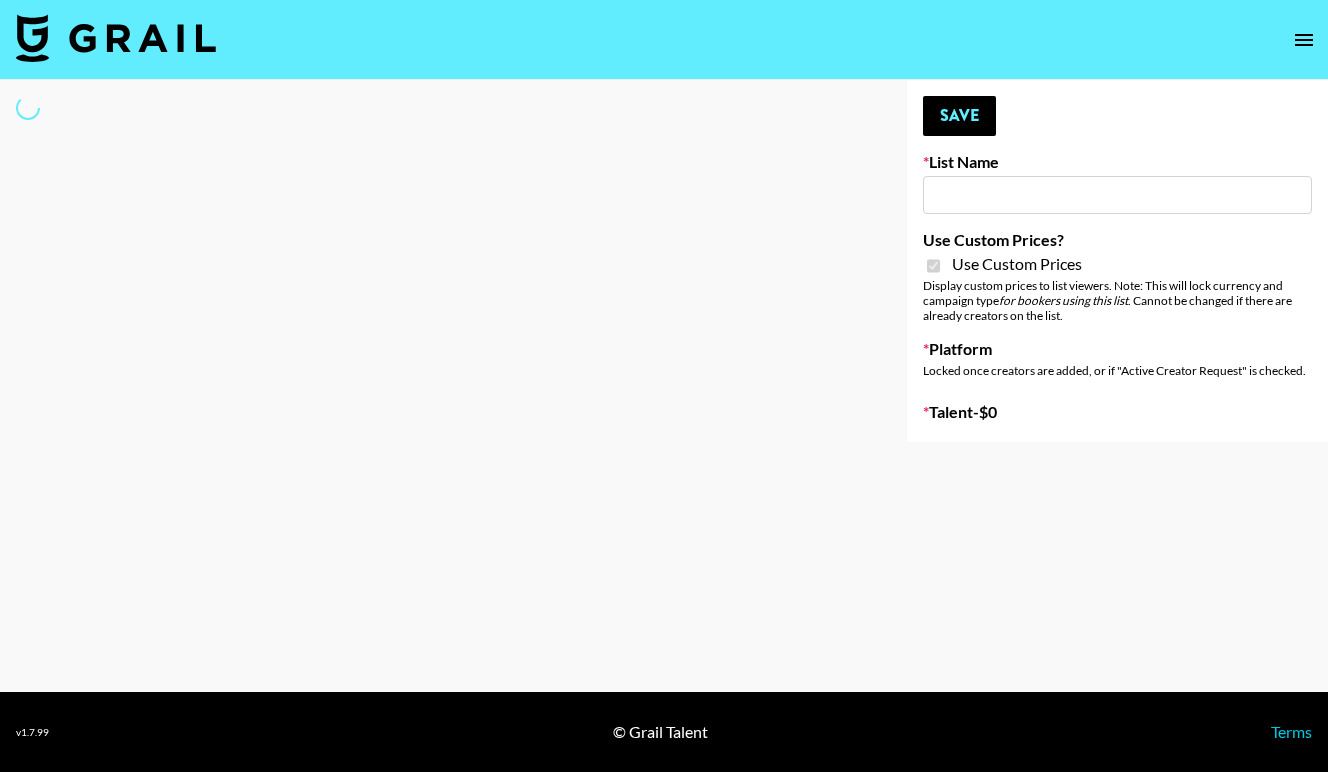 type on "Sports  - OKCOOL" 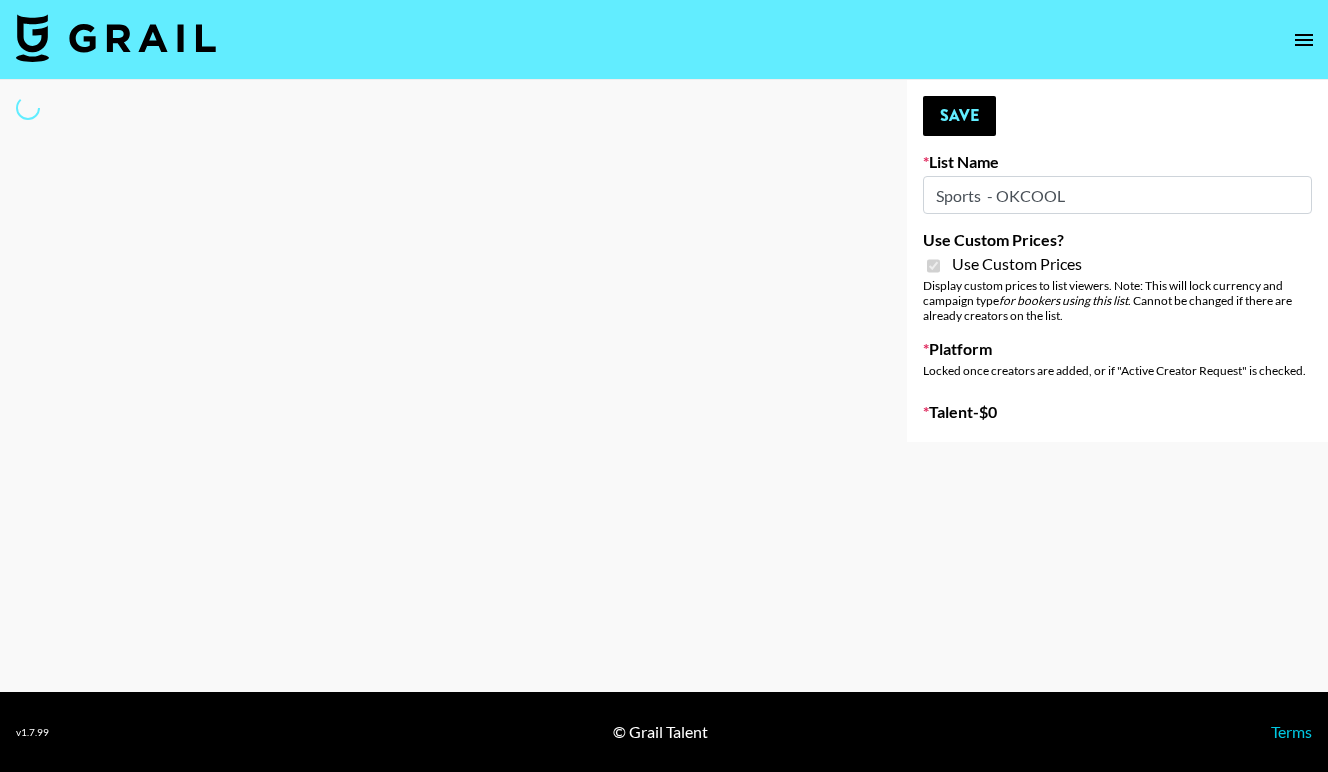 select on "Brand" 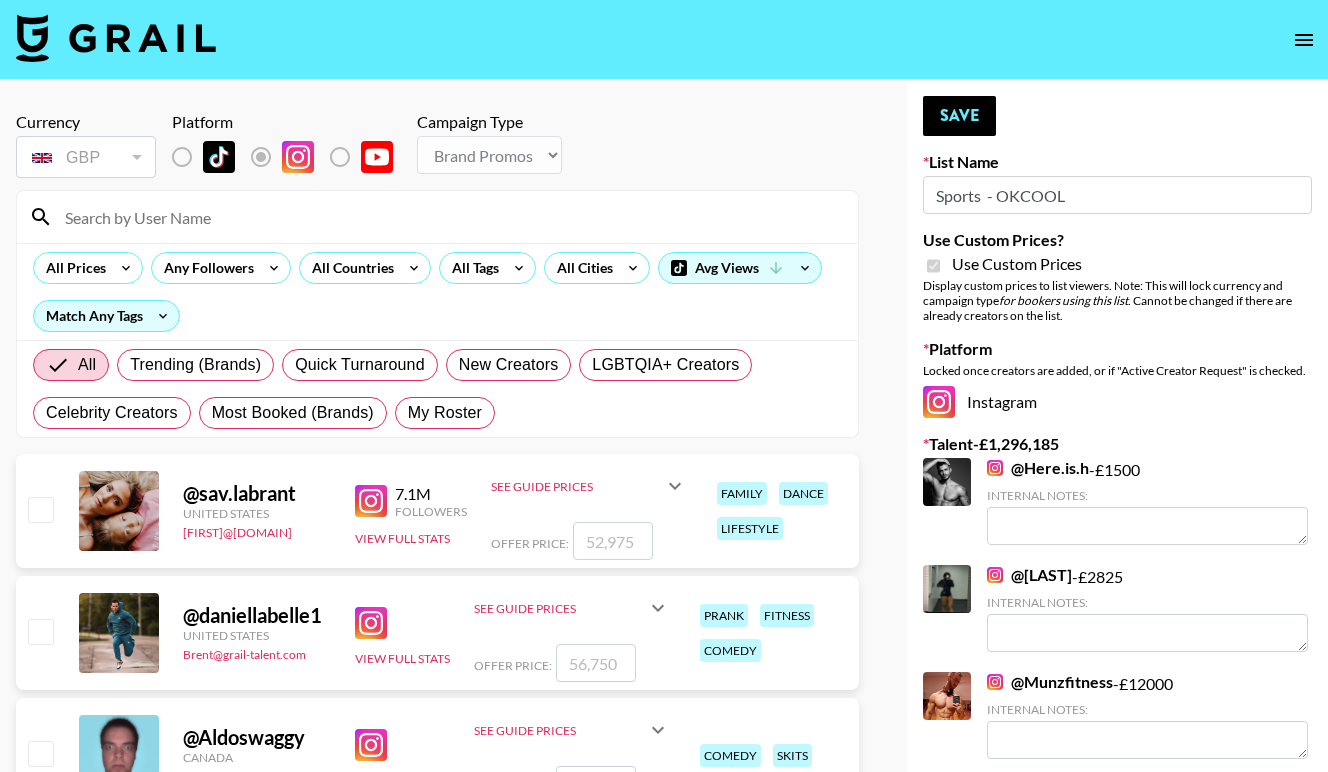 click at bounding box center [449, 217] 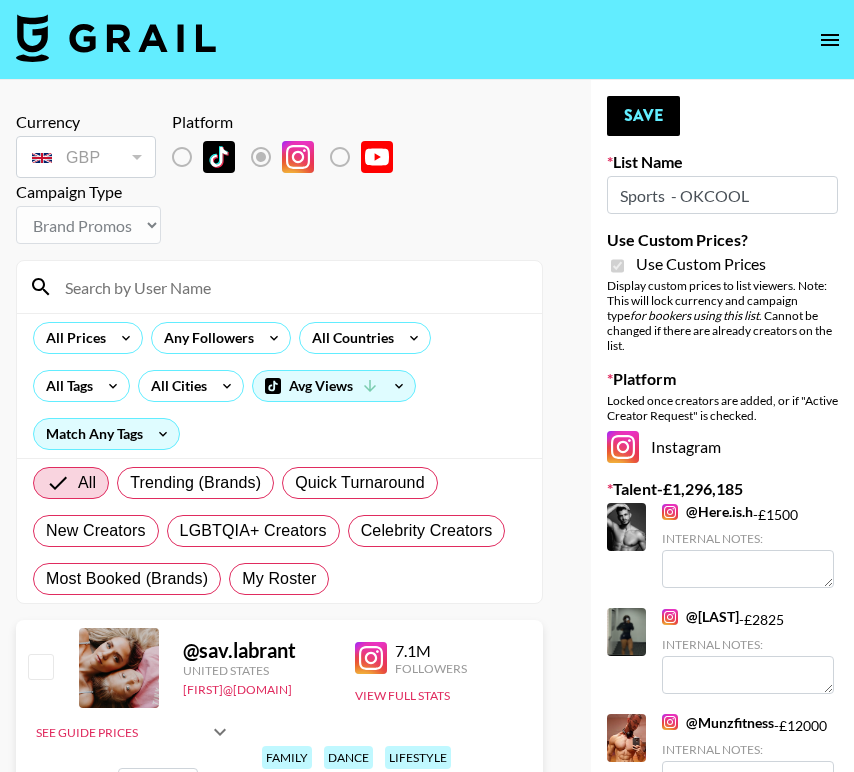 click at bounding box center [291, 287] 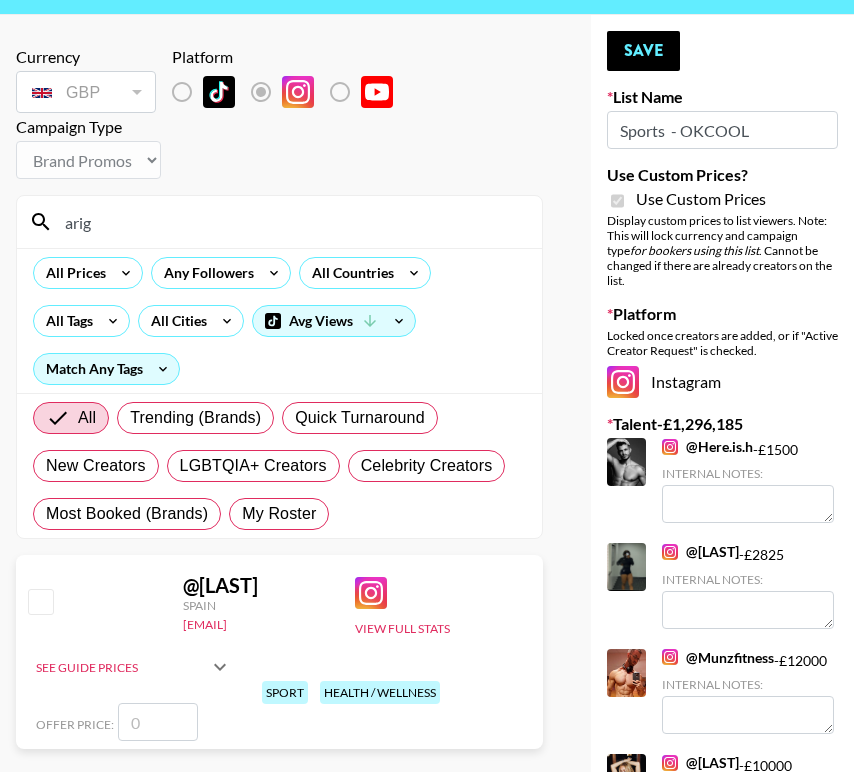 scroll, scrollTop: 89, scrollLeft: 0, axis: vertical 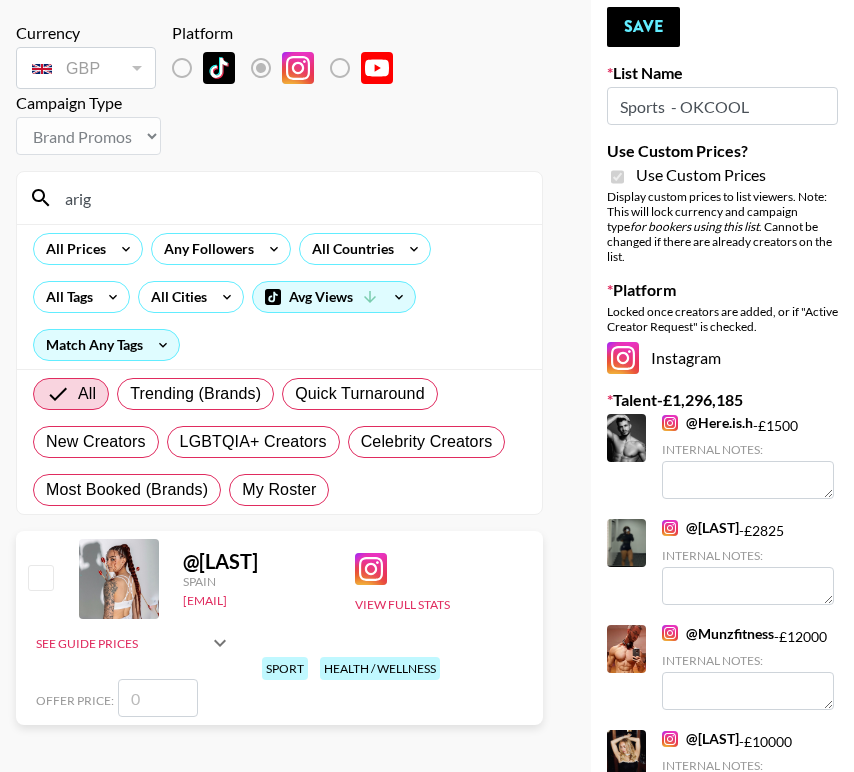 type on "arig" 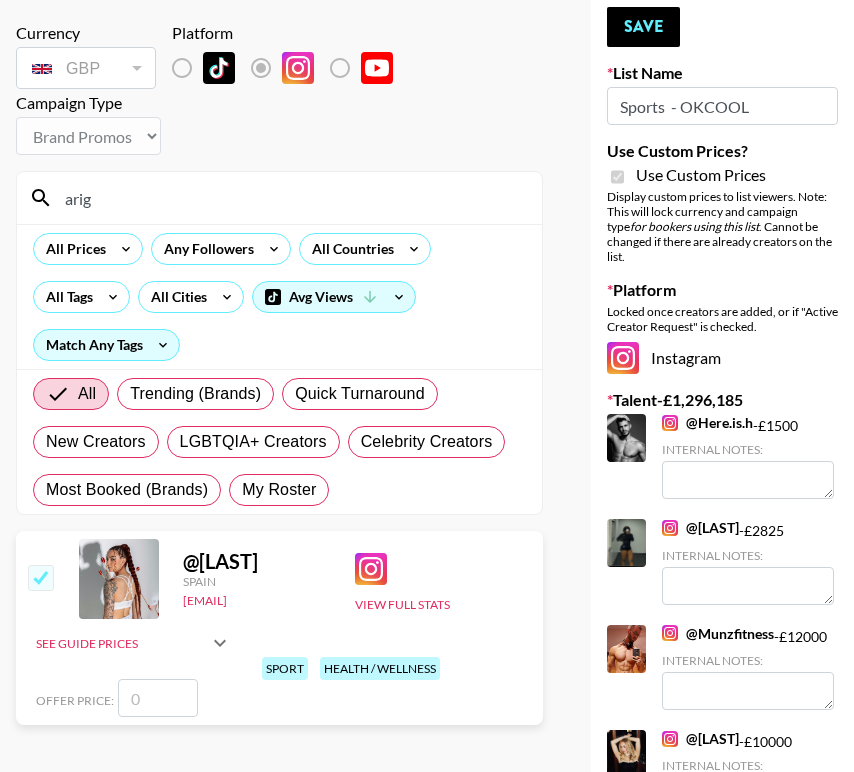 checkbox on "true" 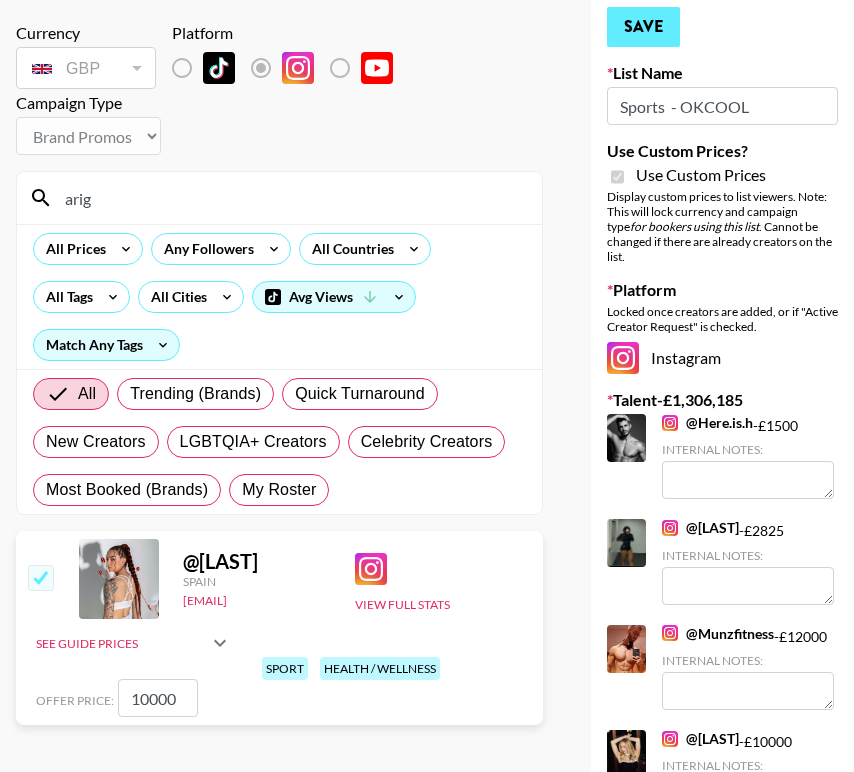 type on "10000" 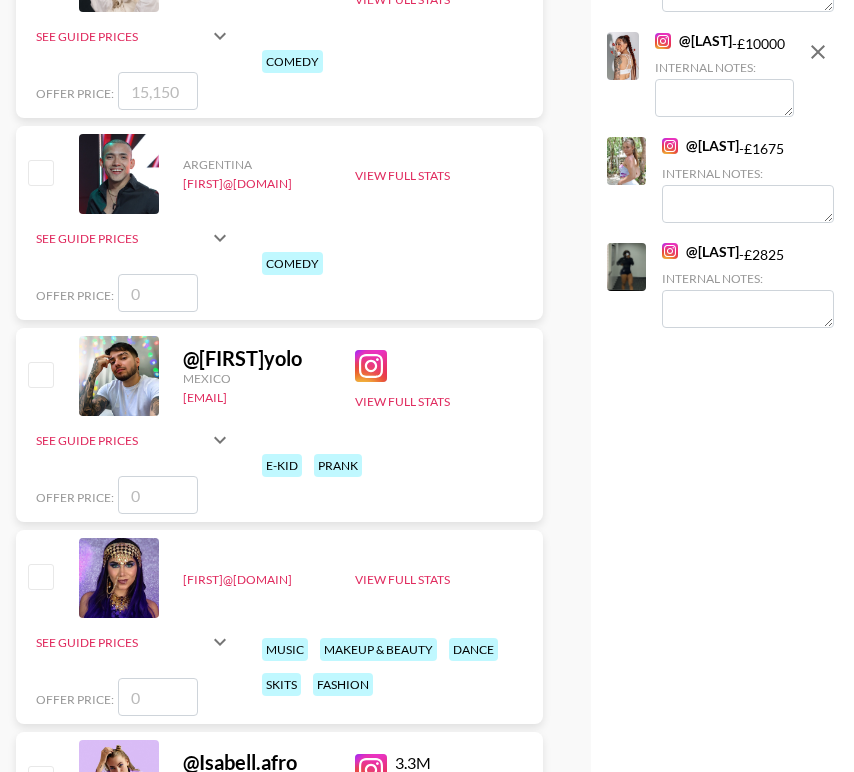 scroll, scrollTop: 6464, scrollLeft: 0, axis: vertical 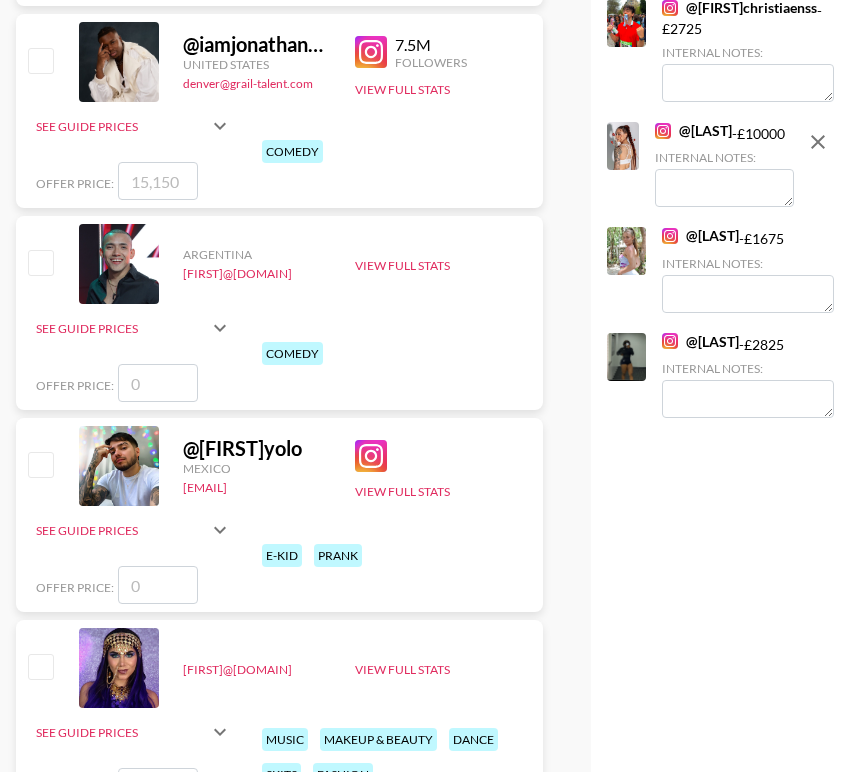 click at bounding box center [724, 188] 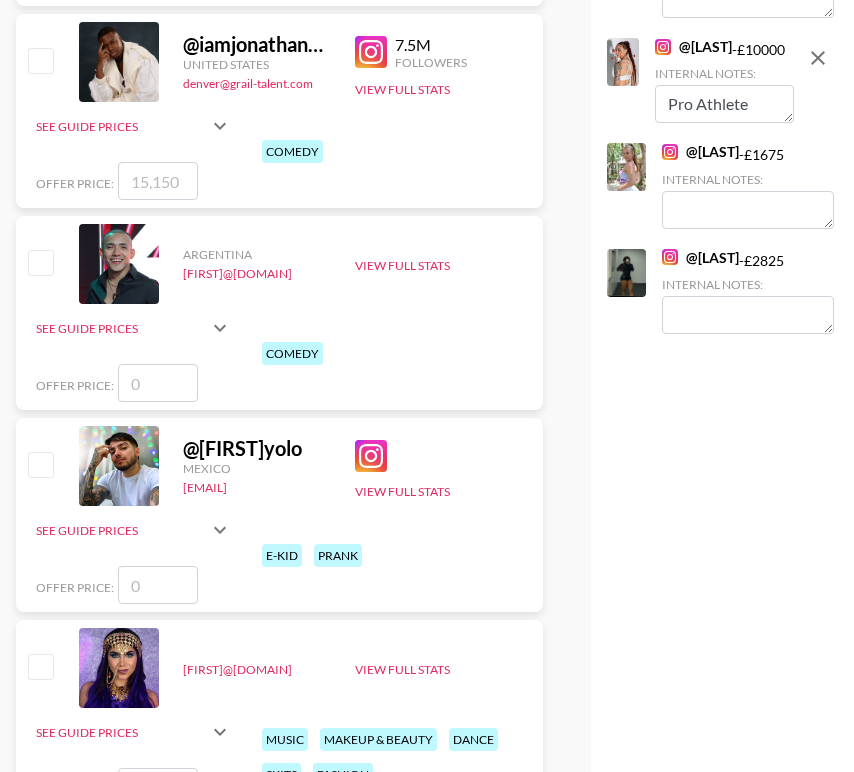 drag, startPoint x: 762, startPoint y: 427, endPoint x: 572, endPoint y: 427, distance: 190 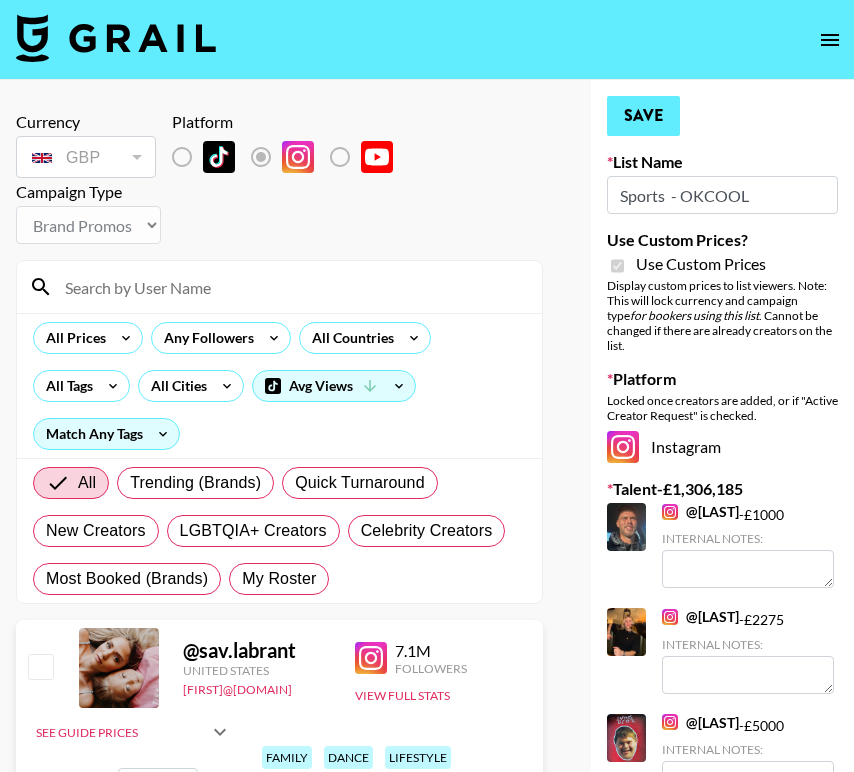 scroll, scrollTop: 0, scrollLeft: 0, axis: both 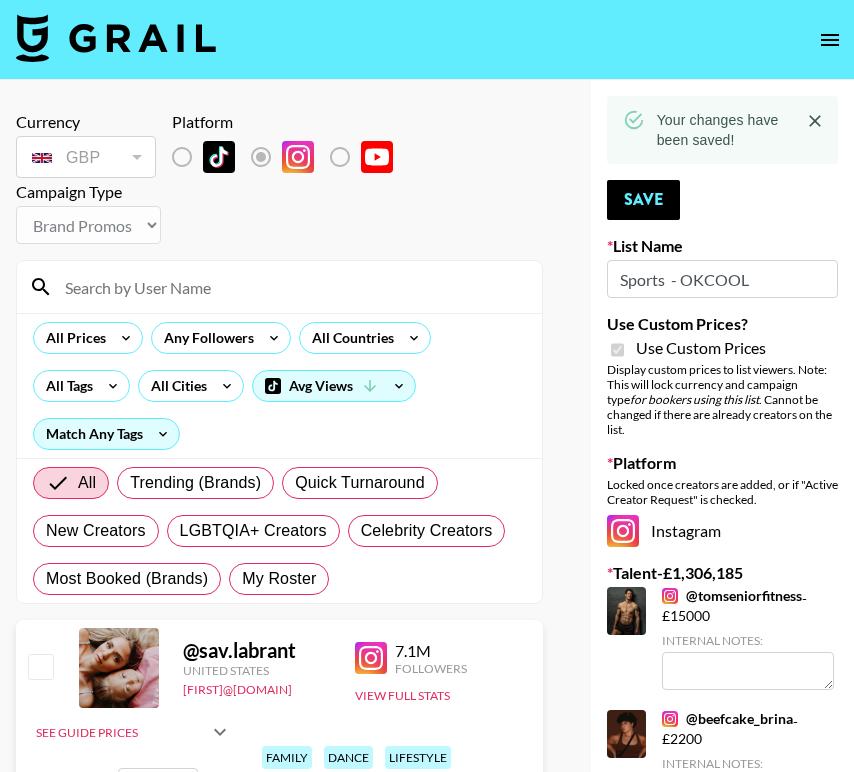 click at bounding box center (291, 287) 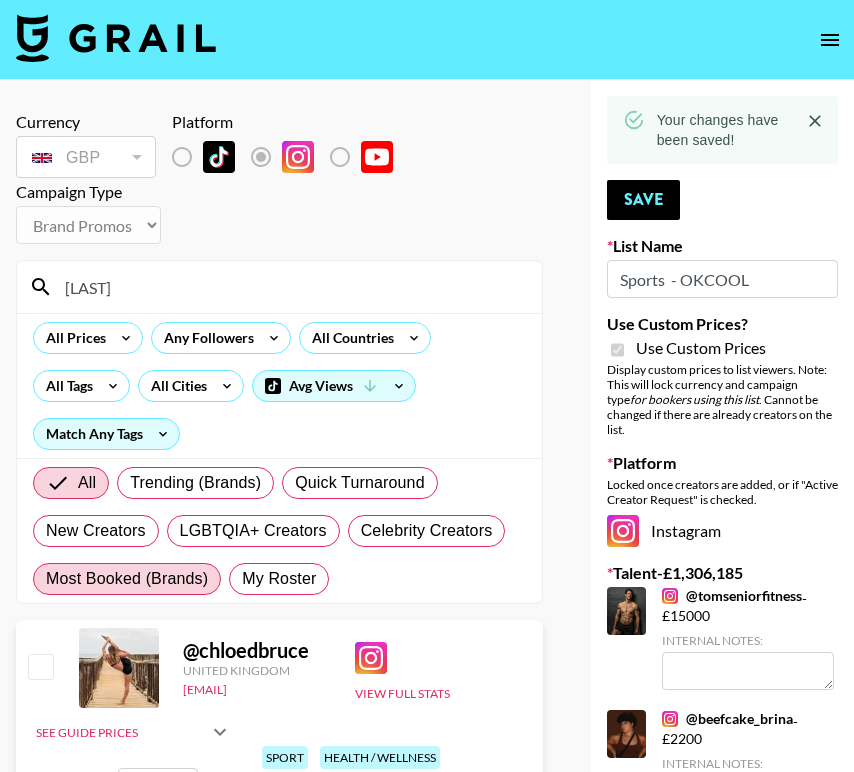 scroll, scrollTop: 125, scrollLeft: 0, axis: vertical 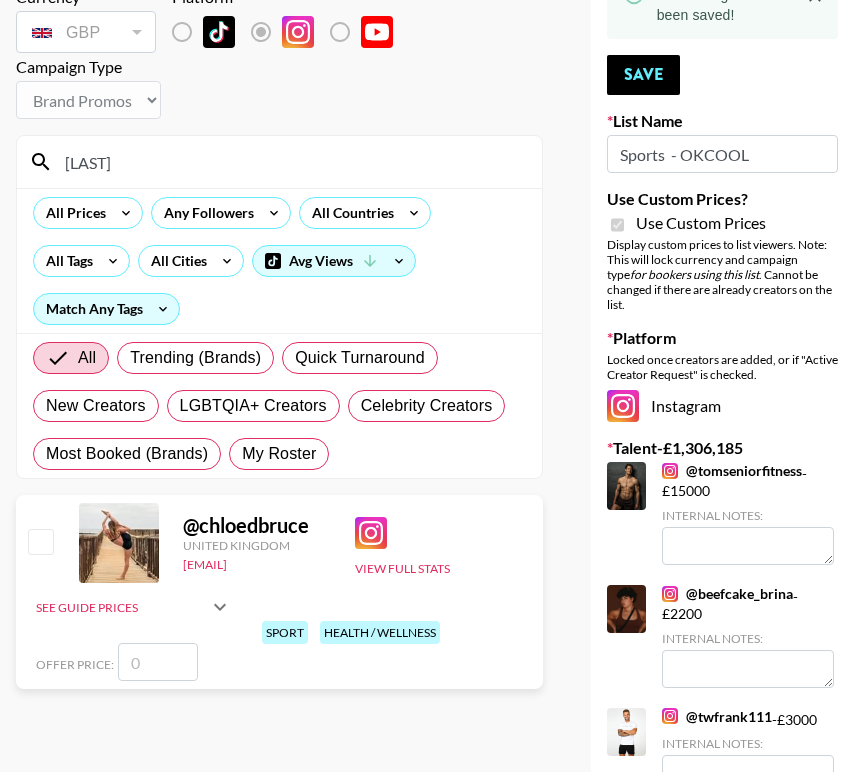 type on "[LAST]" 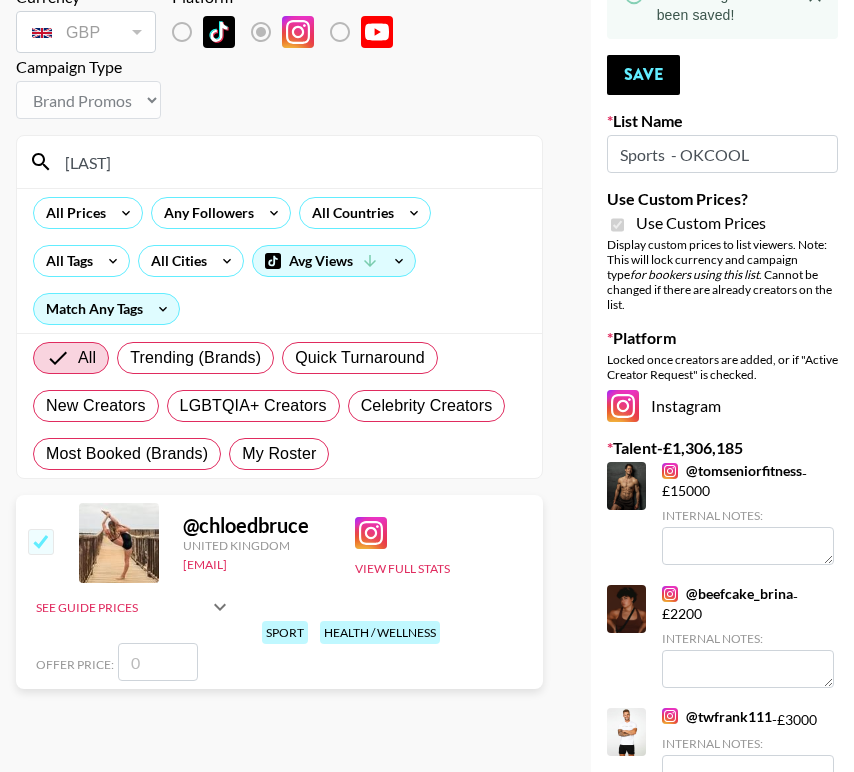 checkbox on "true" 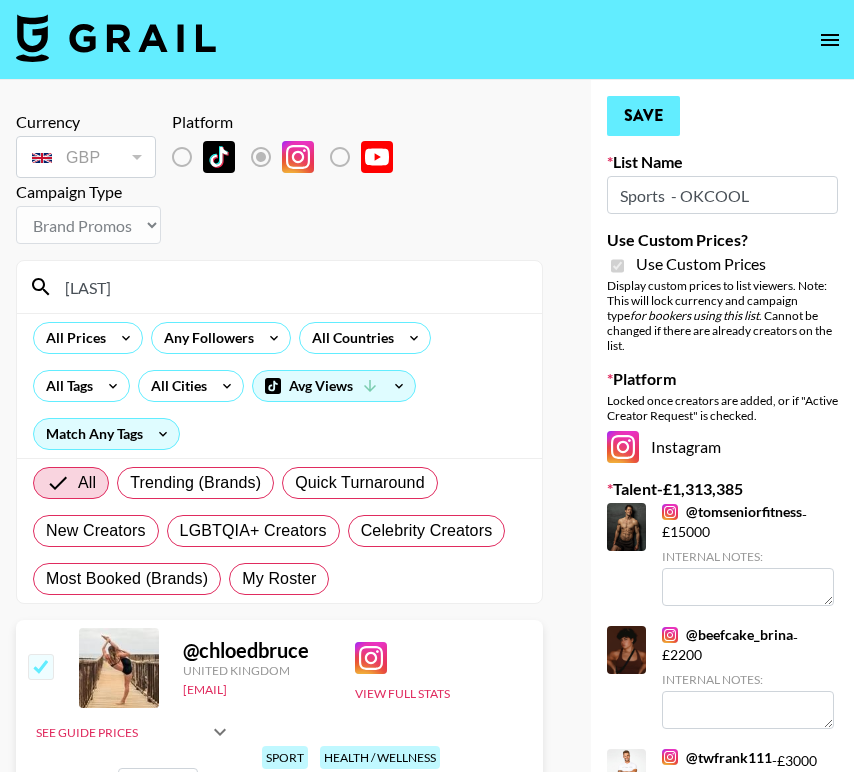 scroll, scrollTop: 0, scrollLeft: 0, axis: both 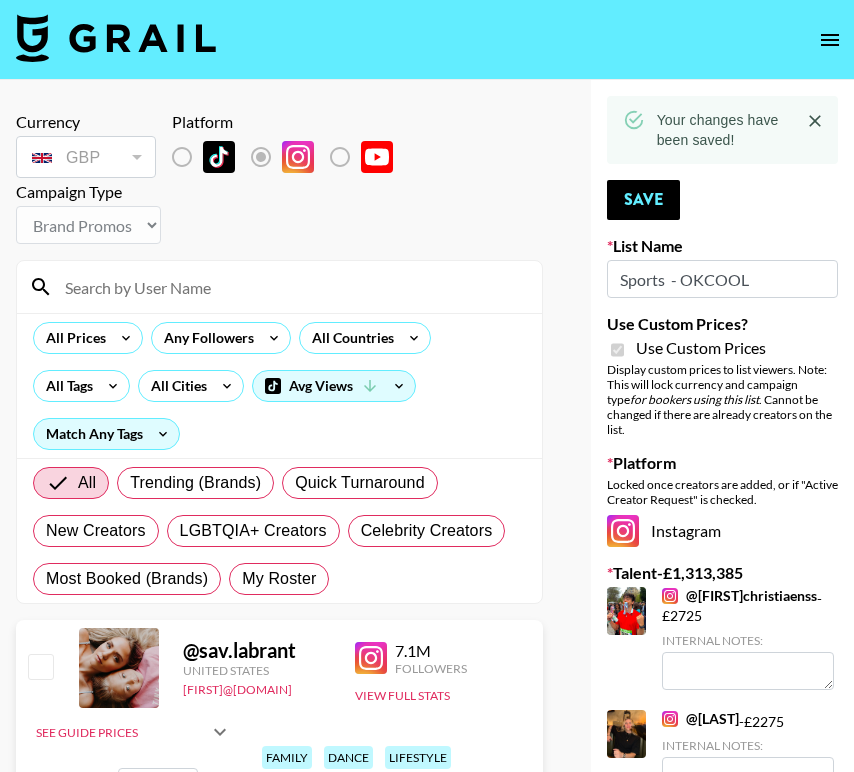 click at bounding box center [291, 287] 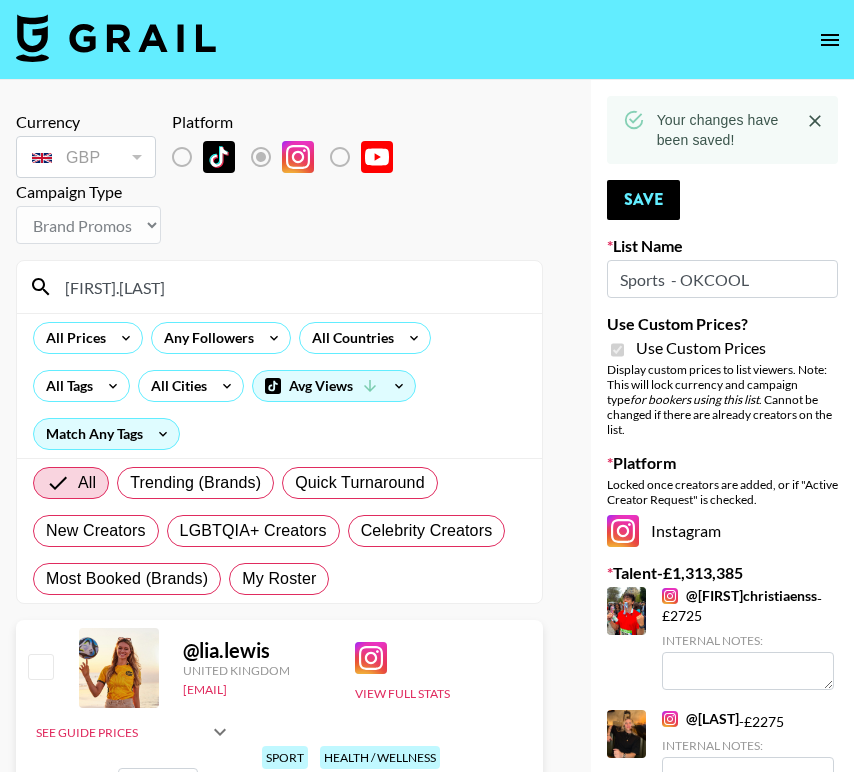 scroll, scrollTop: 123, scrollLeft: 0, axis: vertical 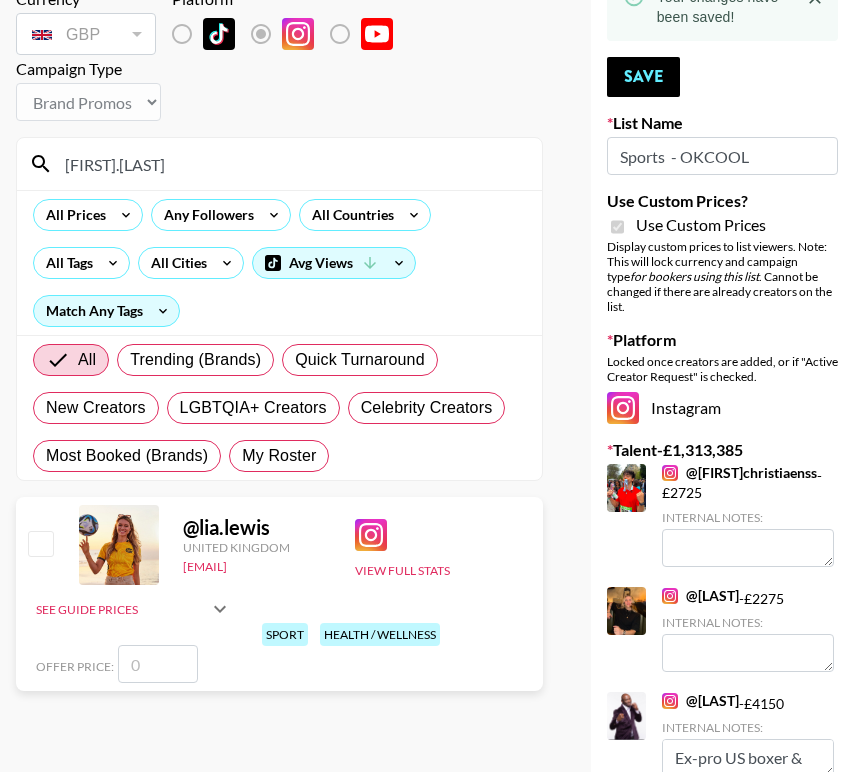 type on "[FIRST].[LAST]" 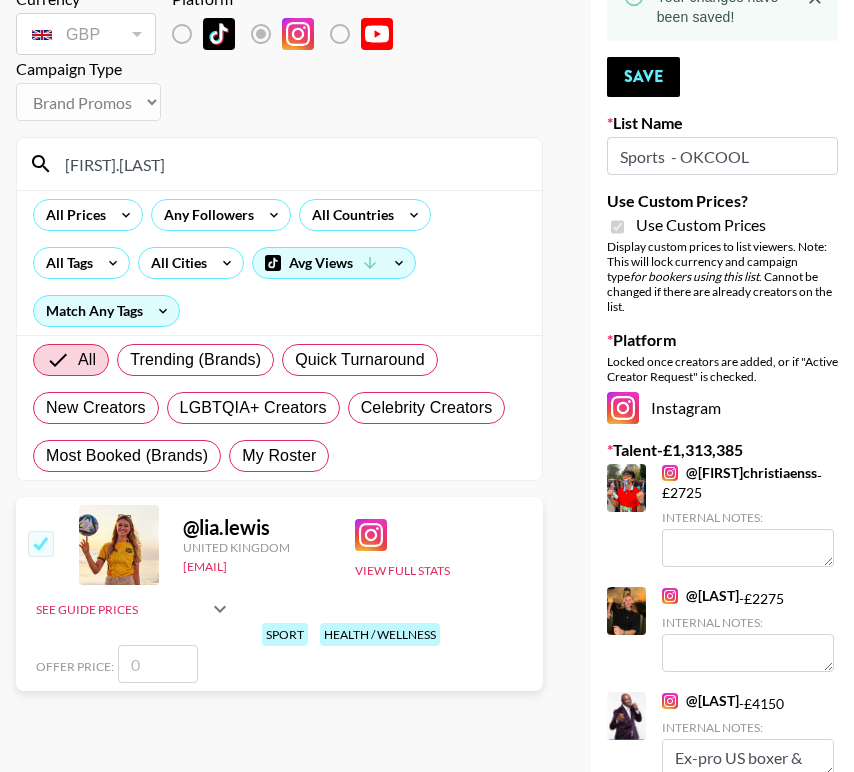 checkbox on "true" 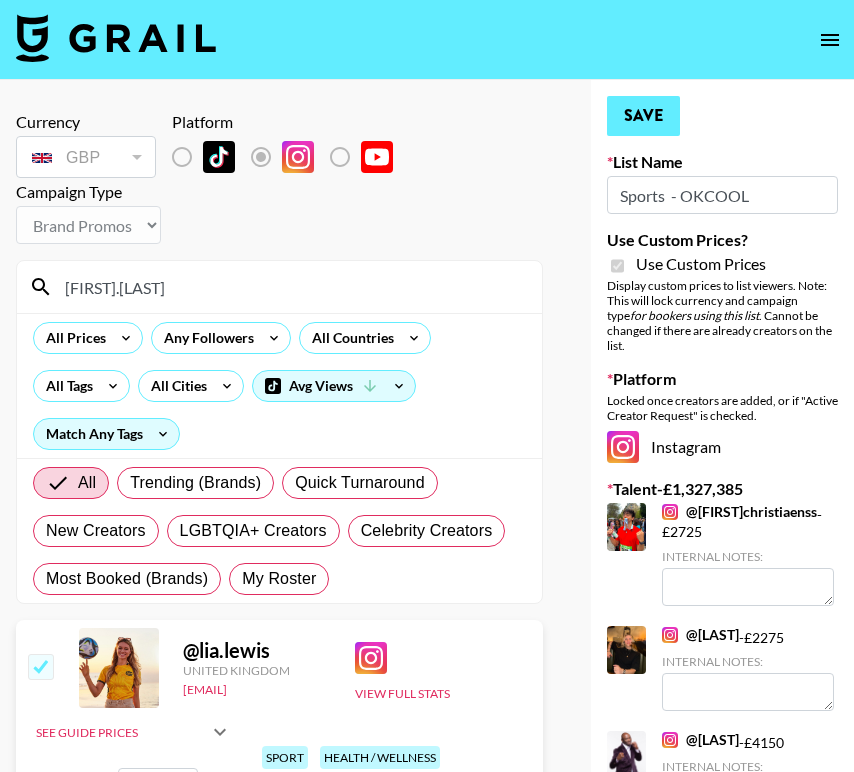 scroll, scrollTop: 0, scrollLeft: 0, axis: both 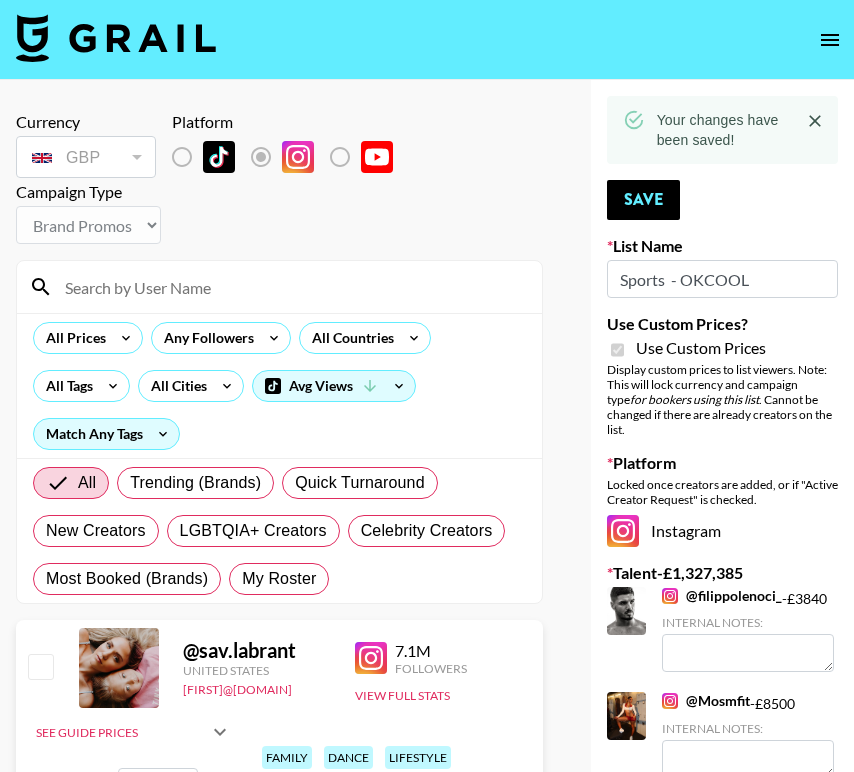 click at bounding box center (291, 287) 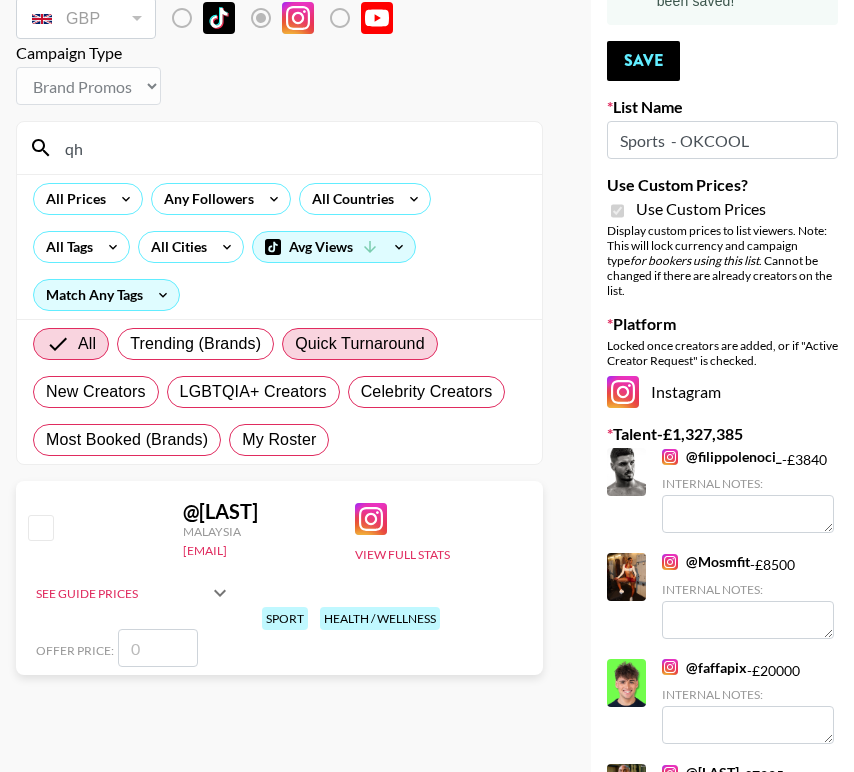 scroll, scrollTop: 140, scrollLeft: 0, axis: vertical 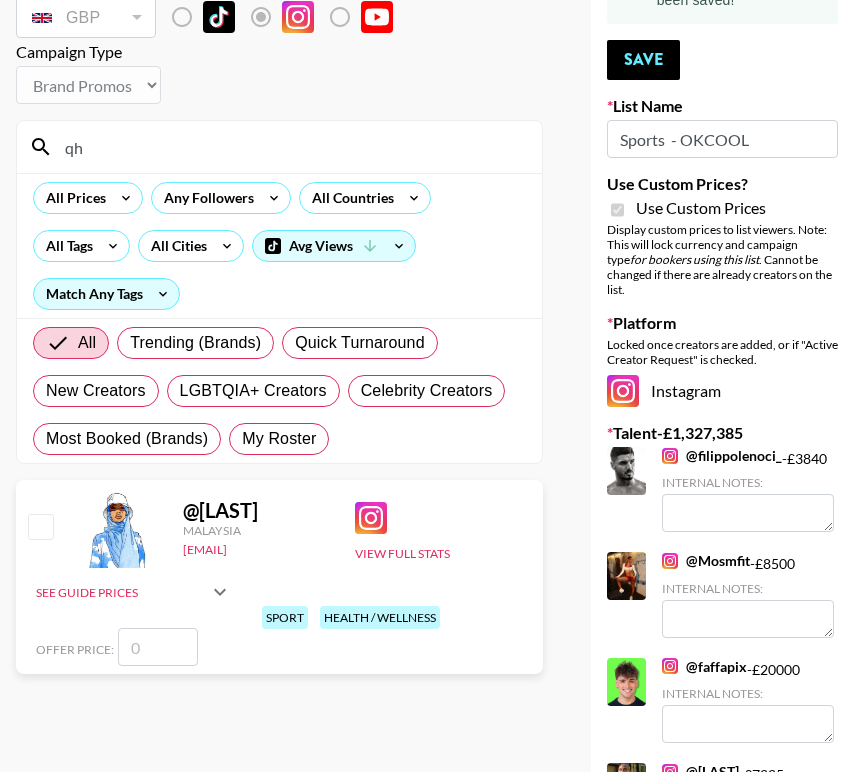 type on "qh" 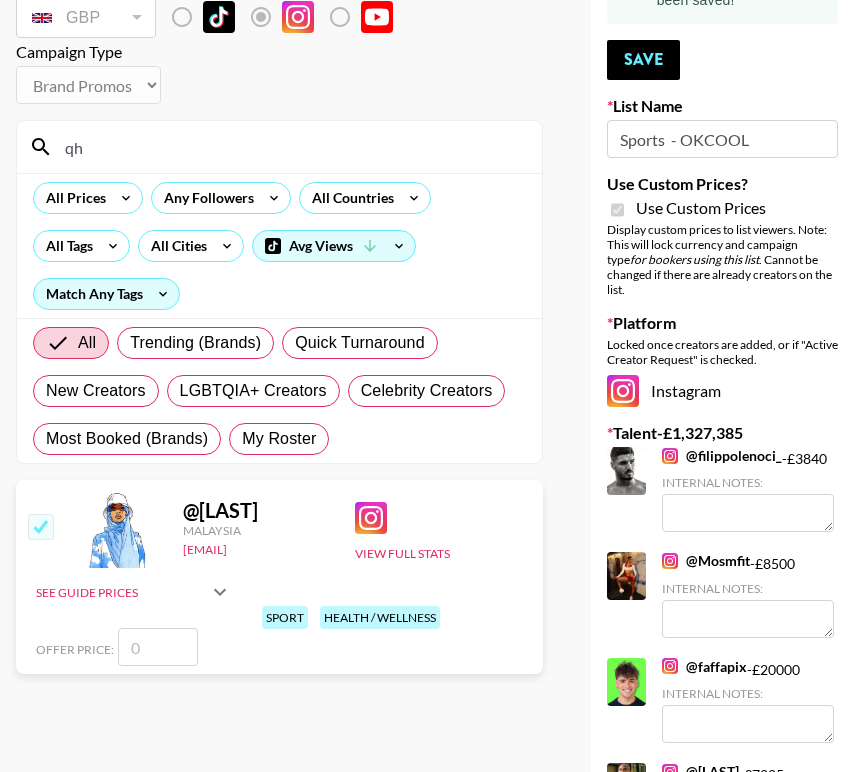 checkbox on "true" 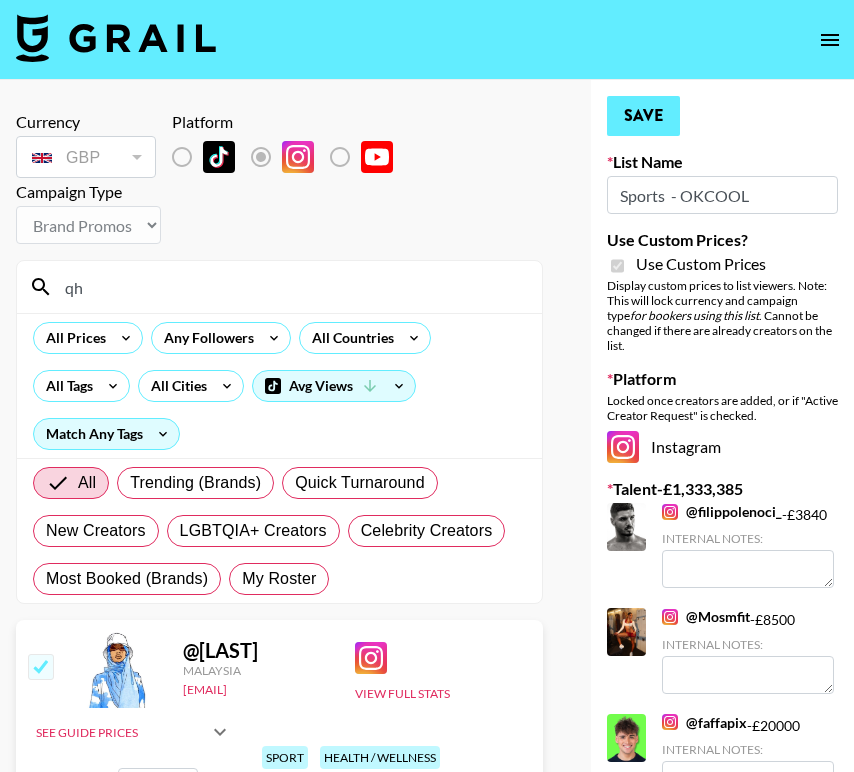 scroll, scrollTop: 0, scrollLeft: 0, axis: both 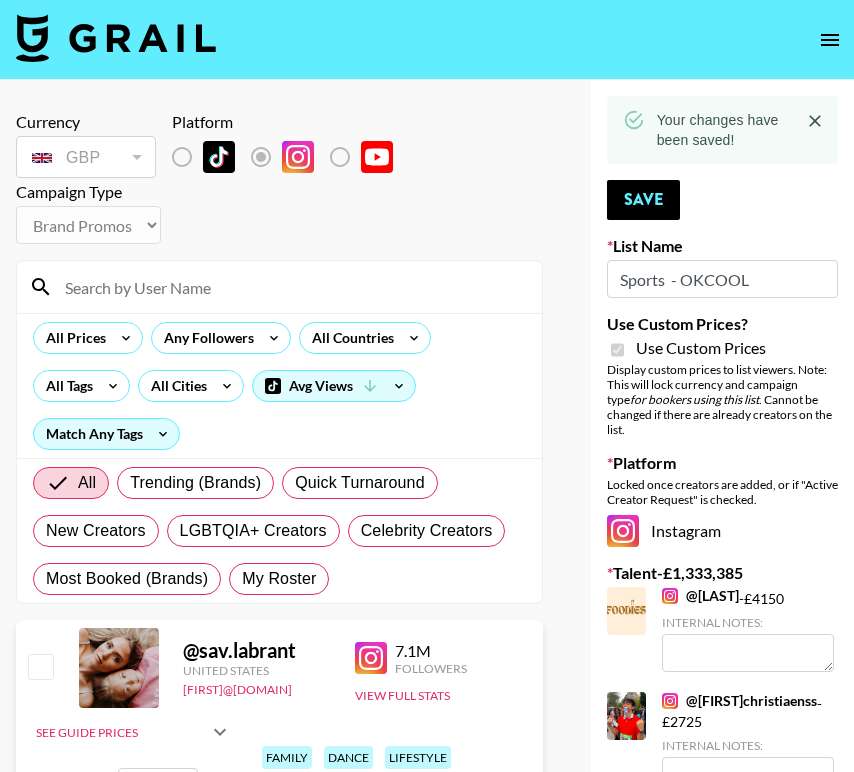 click at bounding box center [291, 287] 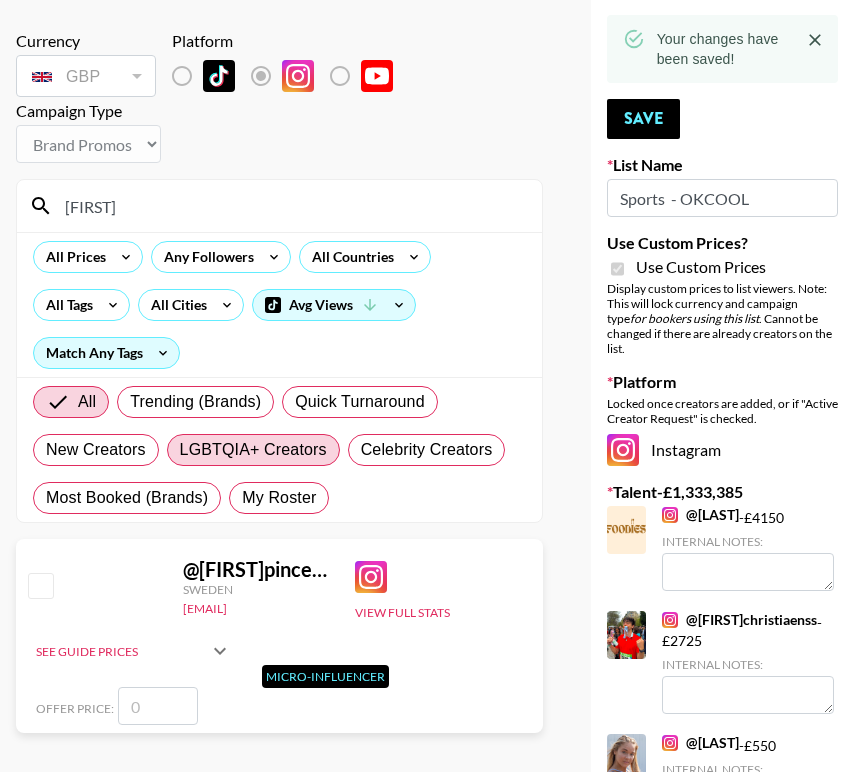 scroll, scrollTop: 94, scrollLeft: 0, axis: vertical 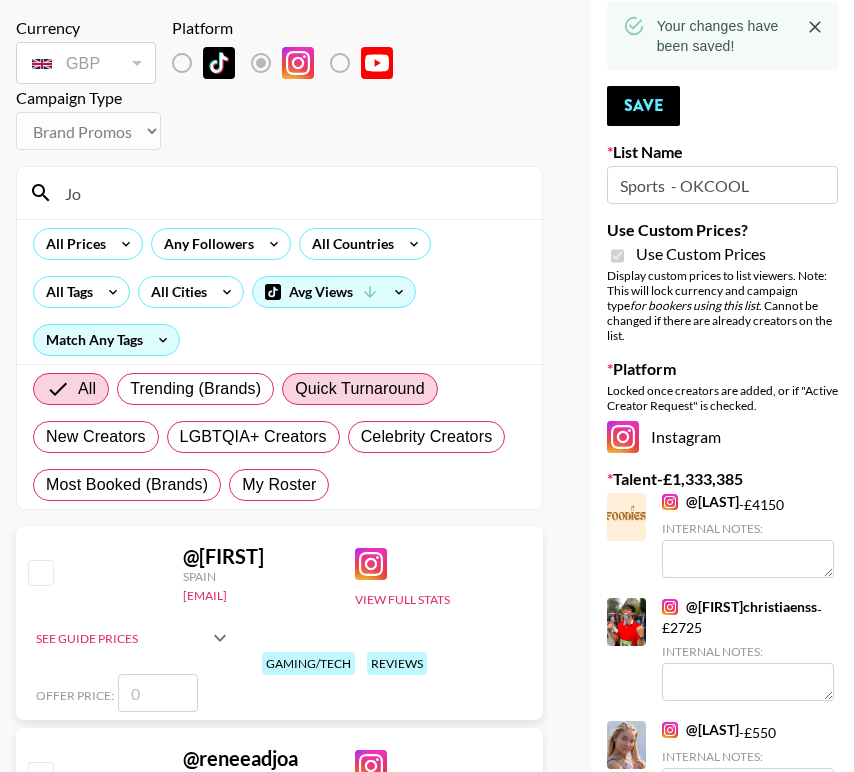 type on "J" 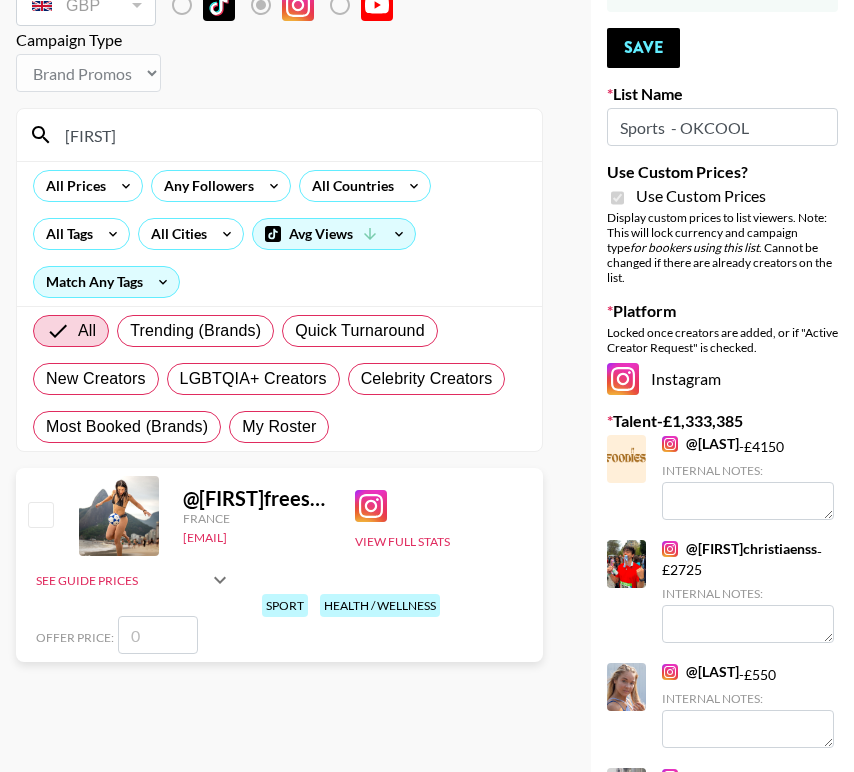 scroll, scrollTop: 161, scrollLeft: 0, axis: vertical 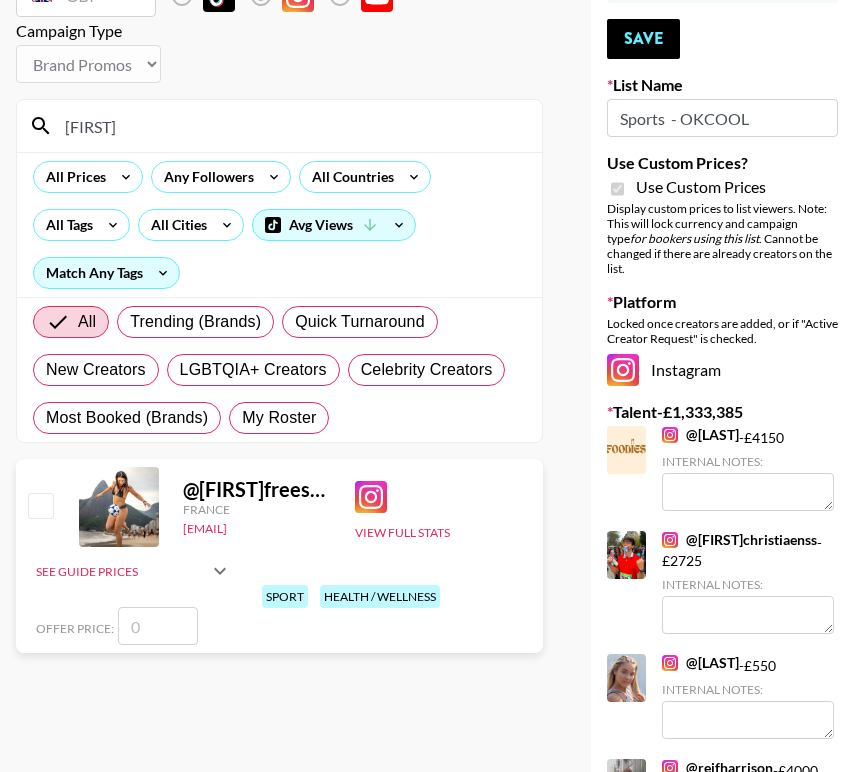 type on "[FIRST]" 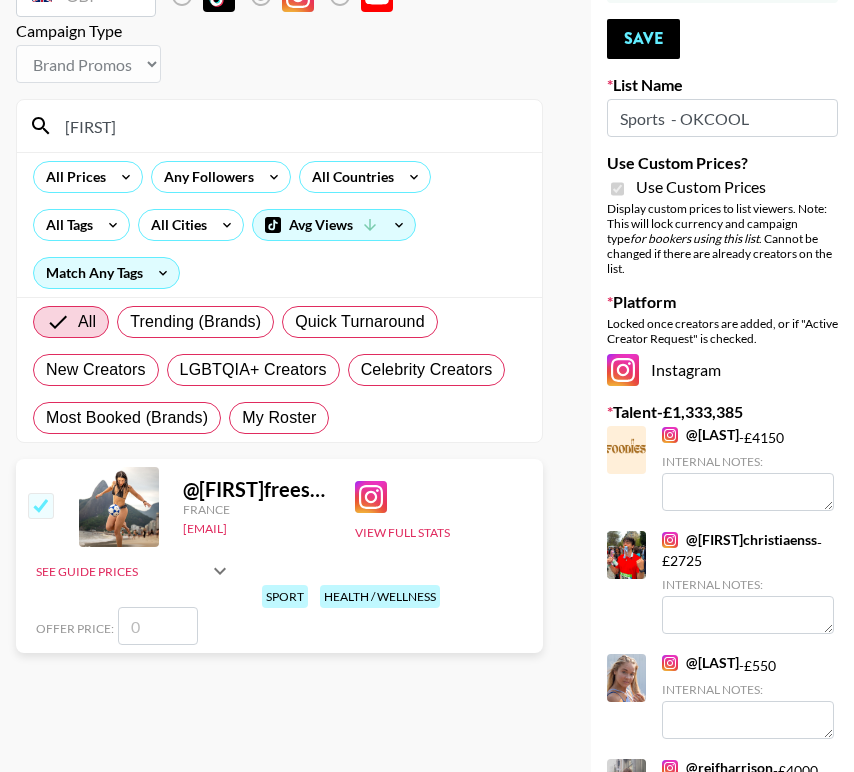 checkbox on "true" 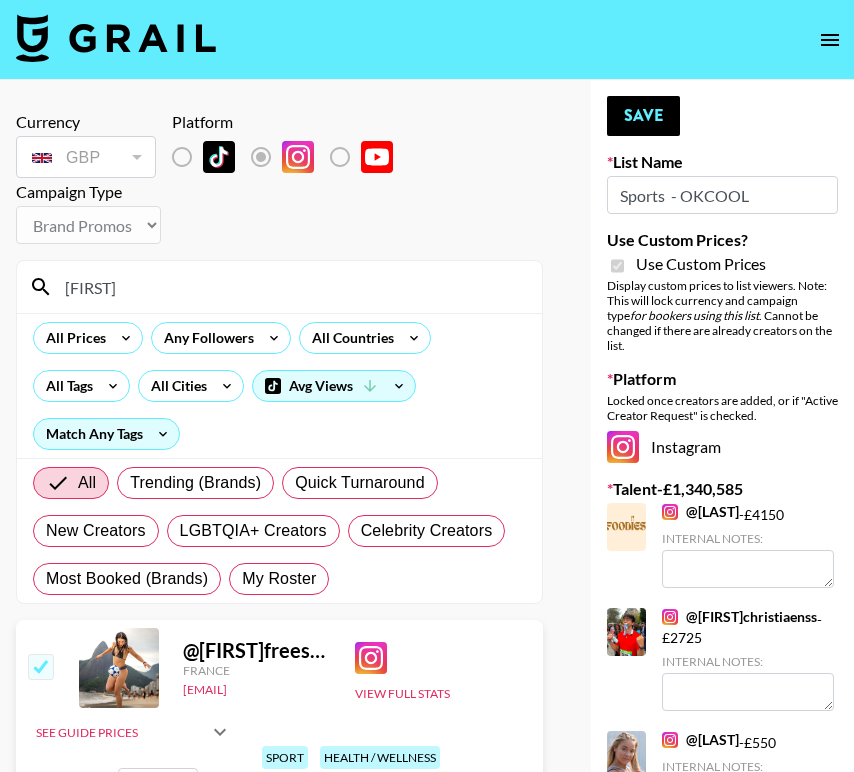 scroll, scrollTop: 0, scrollLeft: 0, axis: both 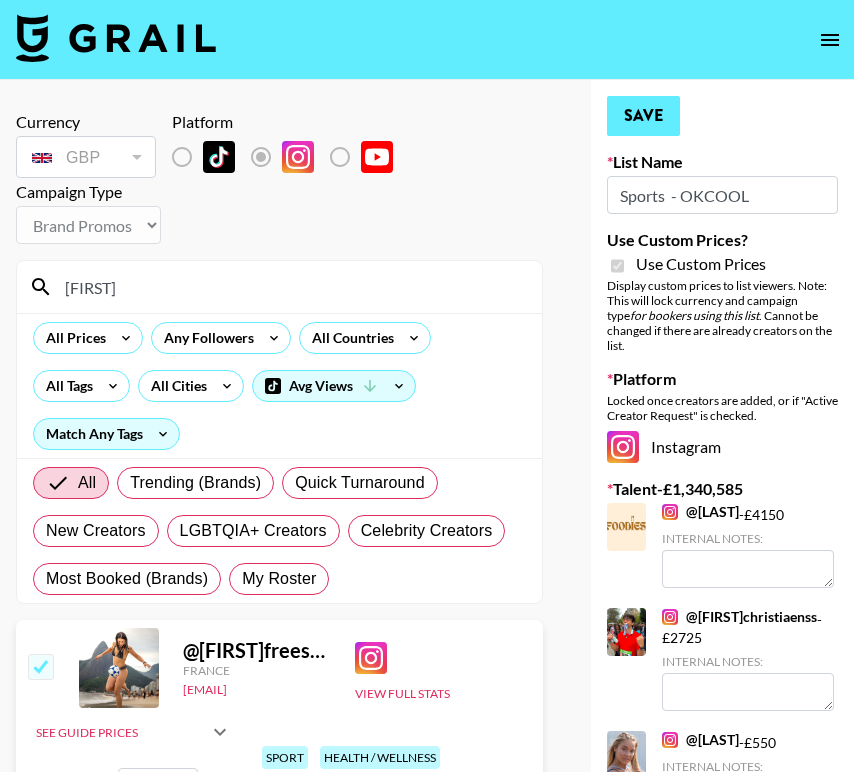 type on "7200" 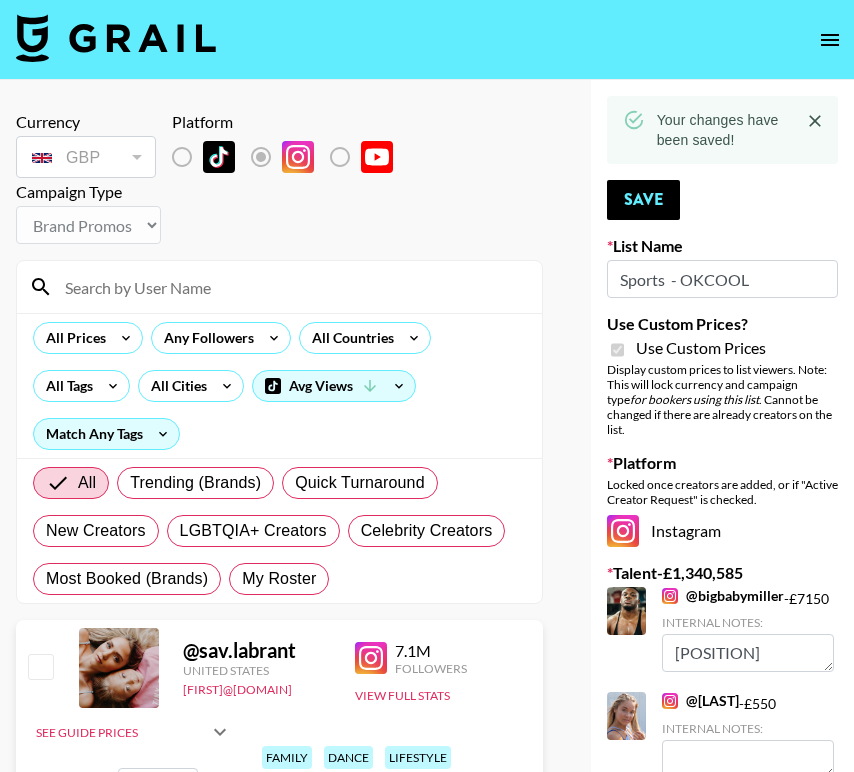 click at bounding box center [291, 287] 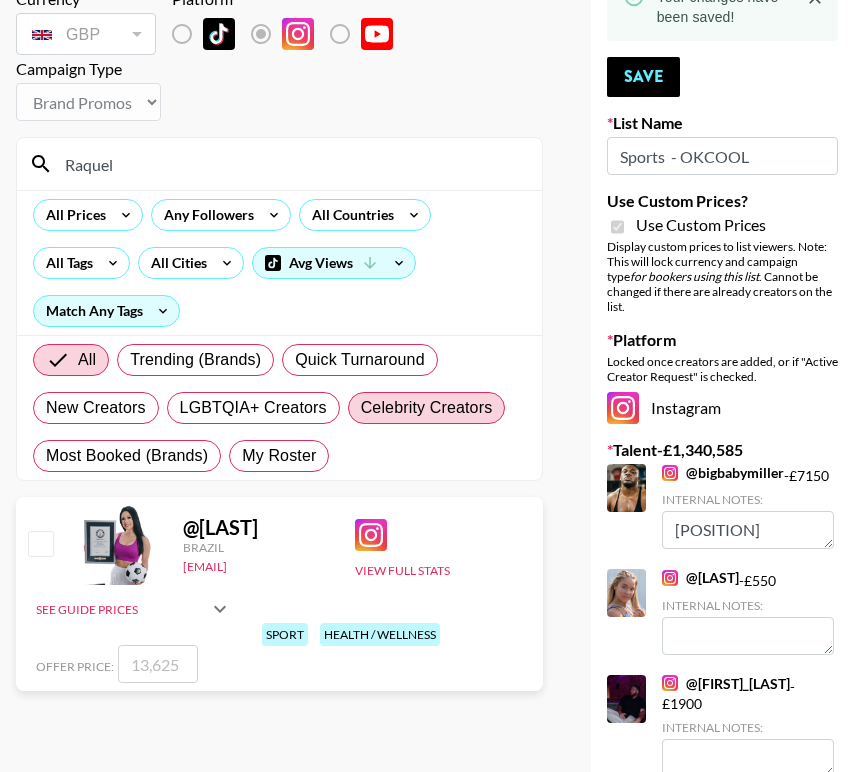 scroll, scrollTop: 124, scrollLeft: 0, axis: vertical 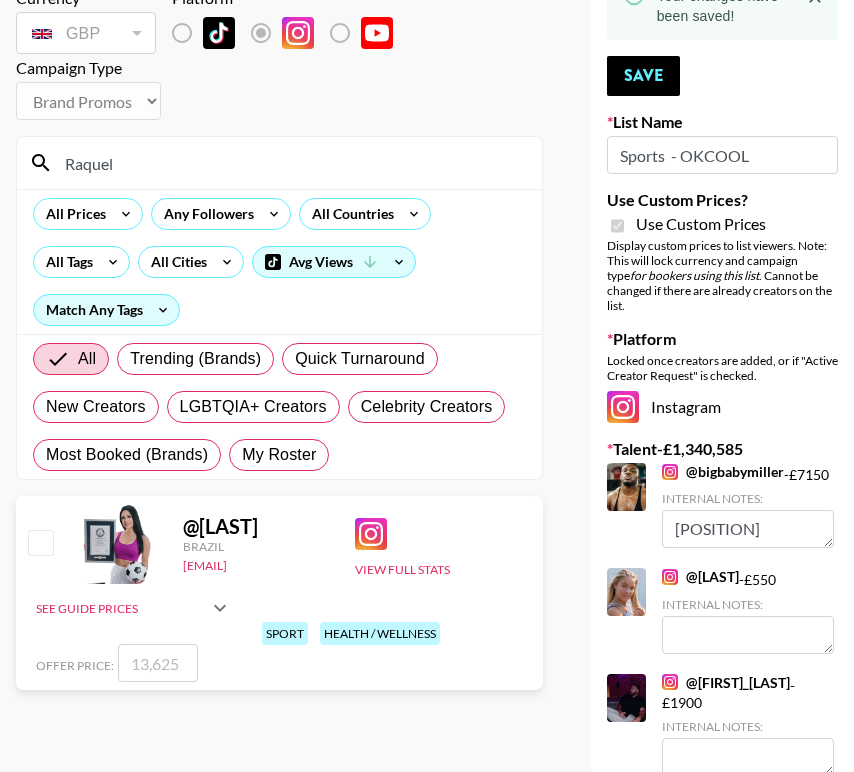 type on "Raquel" 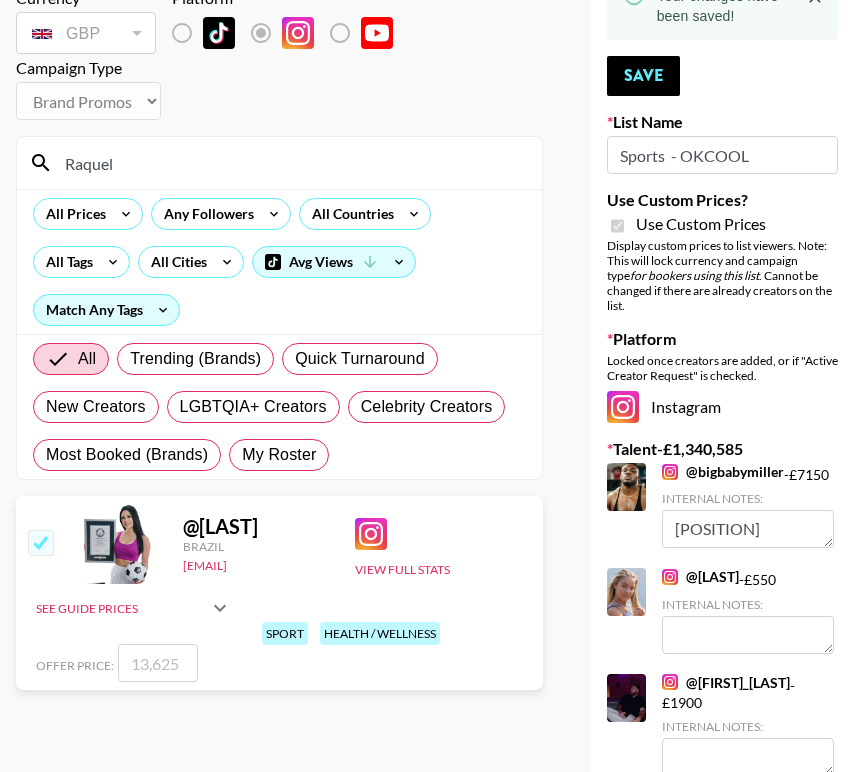 checkbox on "true" 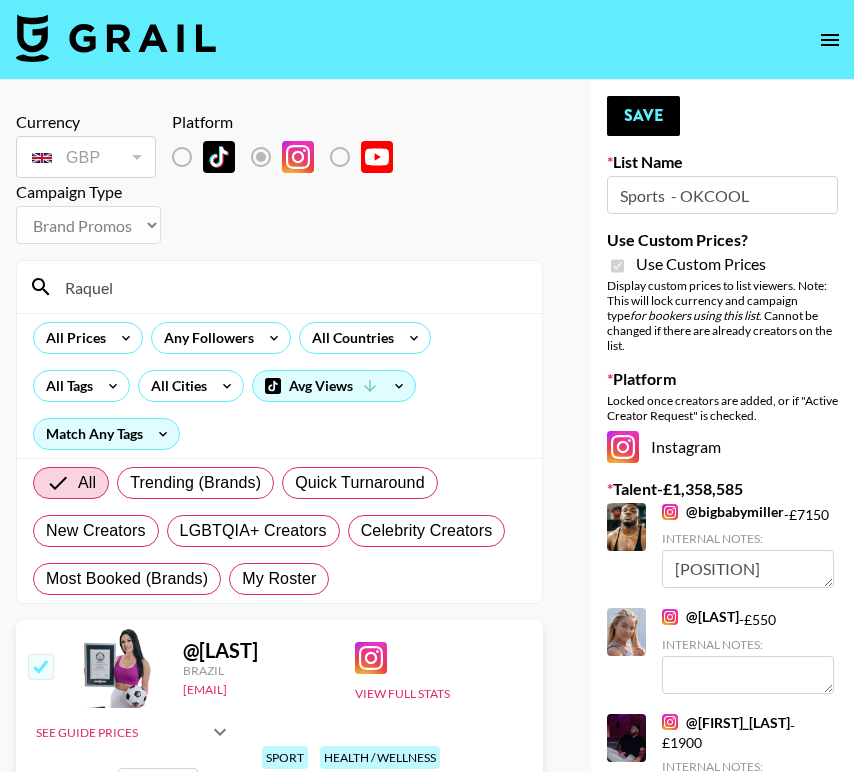 scroll, scrollTop: 0, scrollLeft: 0, axis: both 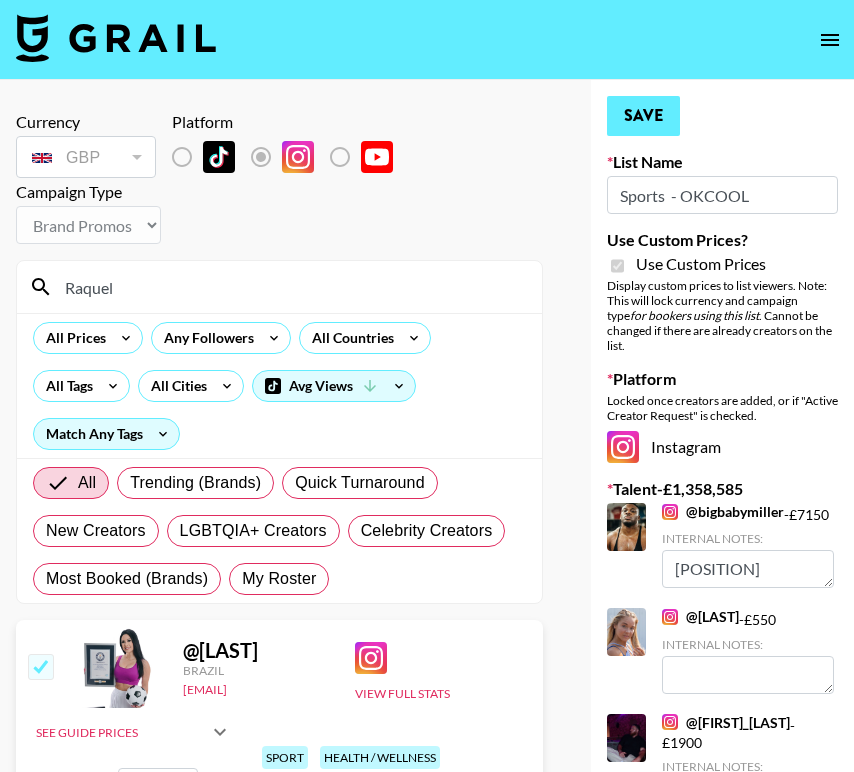 type on "18000" 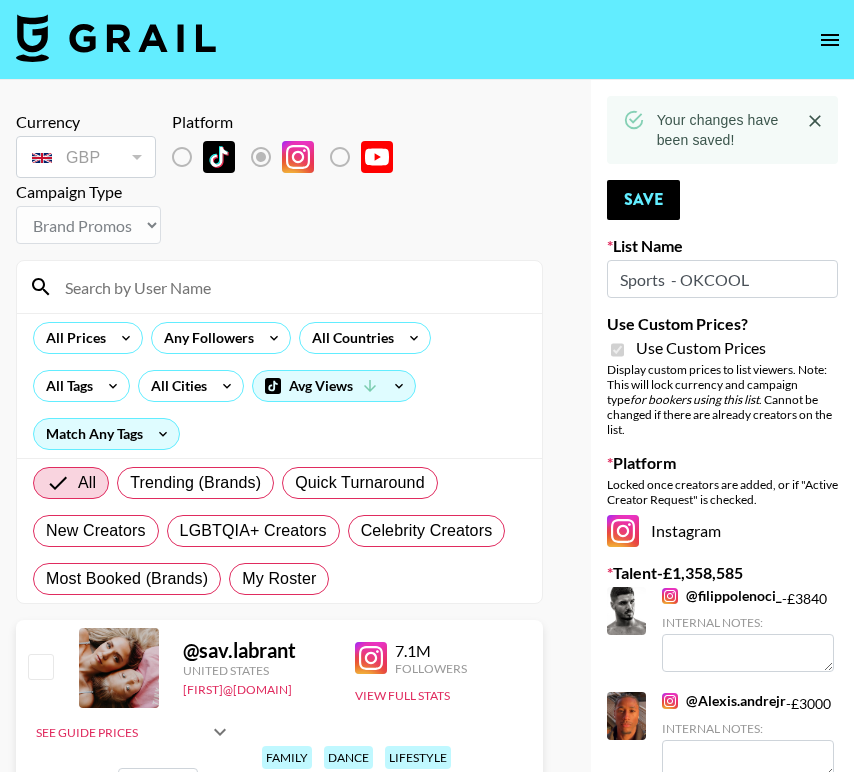 click at bounding box center [291, 287] 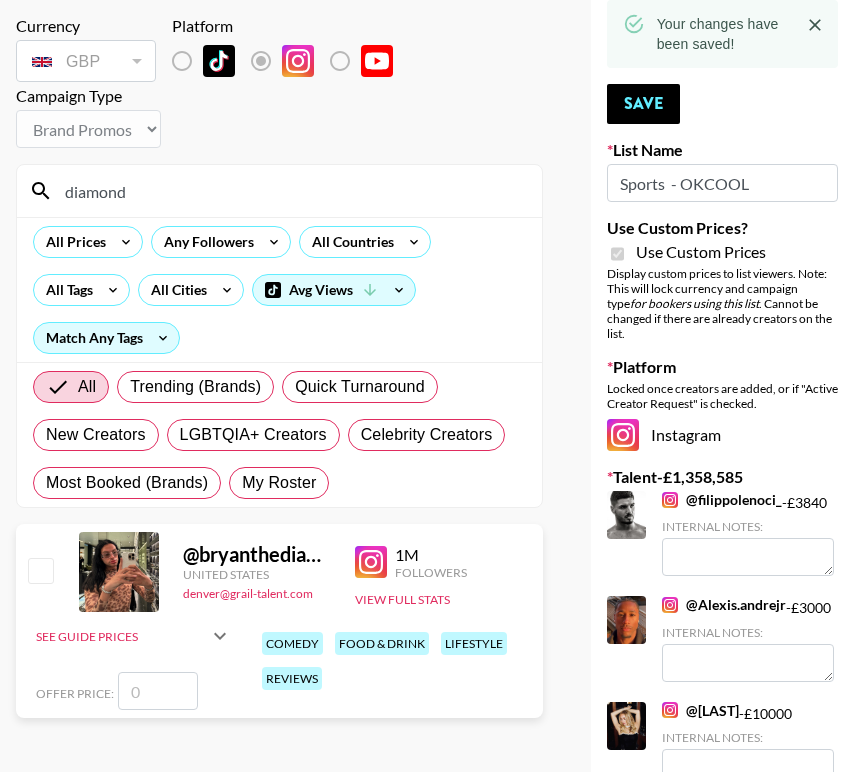 scroll, scrollTop: 118, scrollLeft: 0, axis: vertical 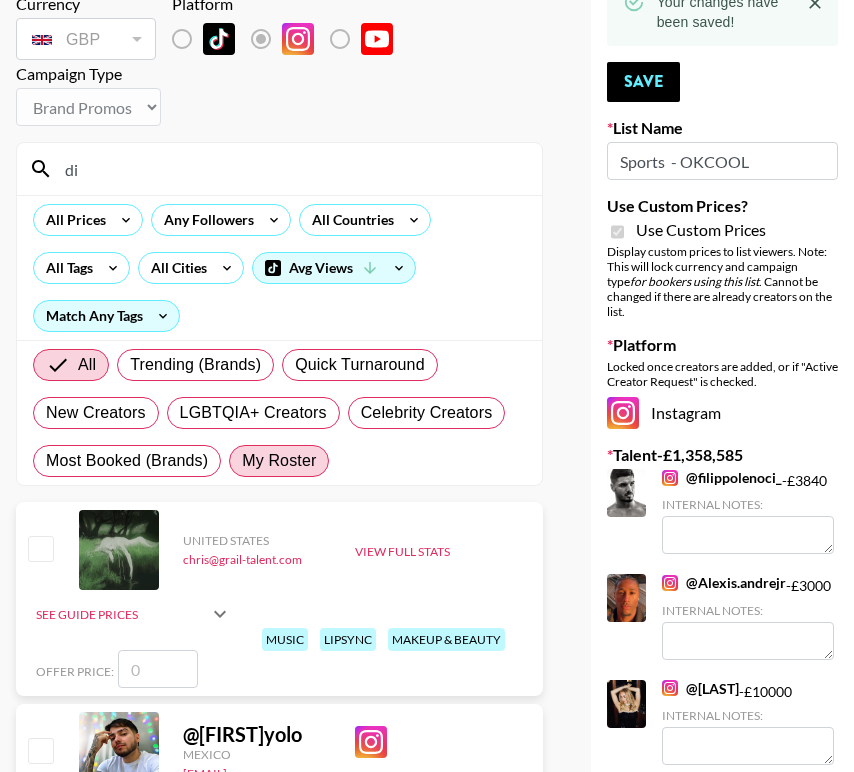 type on "d" 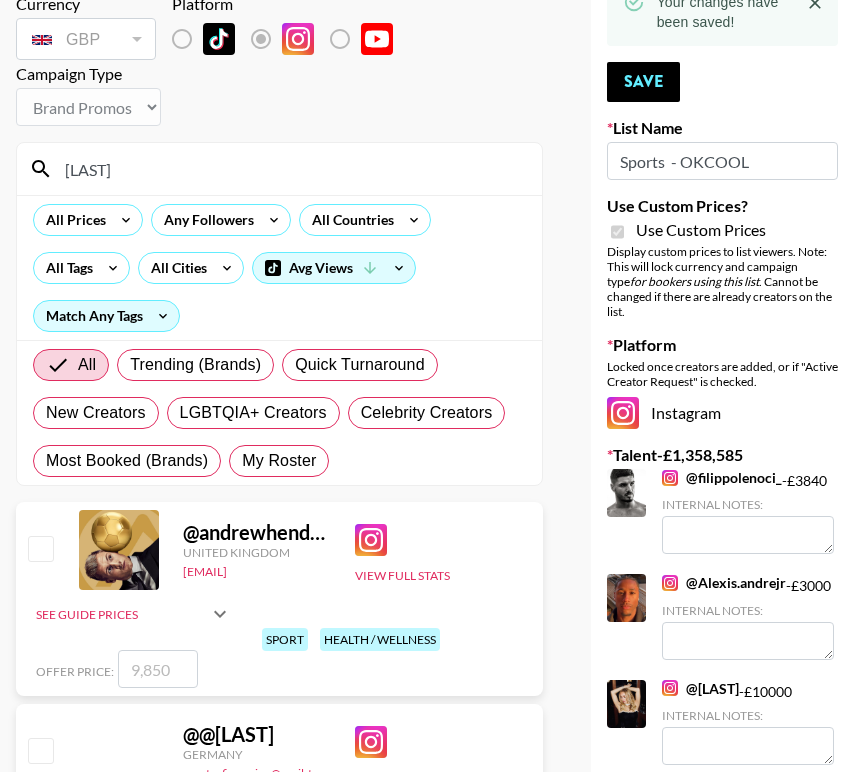 type on "[LAST]" 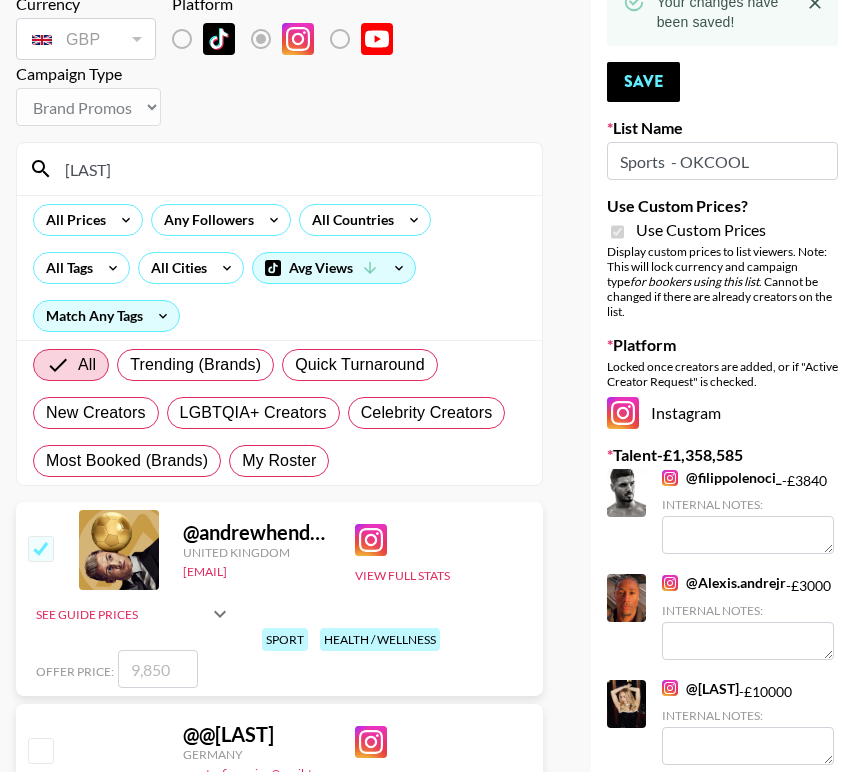 checkbox on "true" 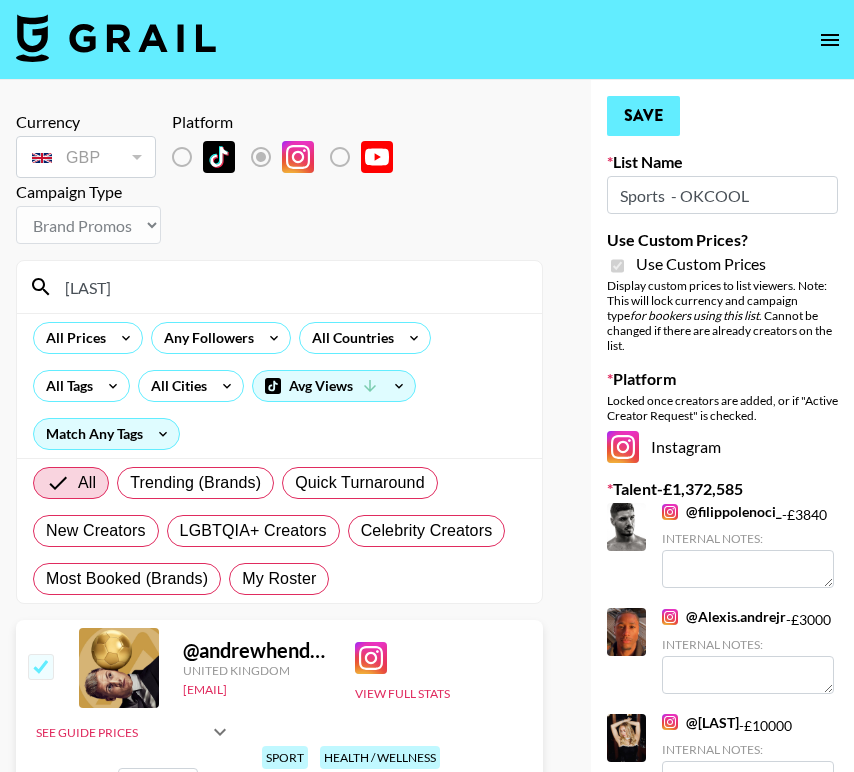 scroll, scrollTop: 0, scrollLeft: 0, axis: both 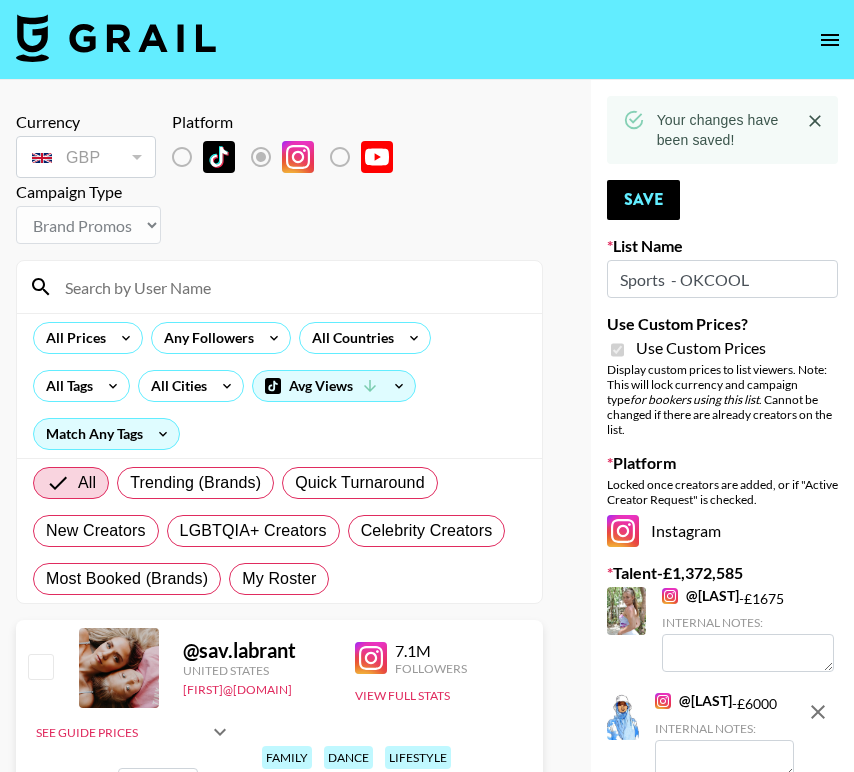 click at bounding box center [291, 287] 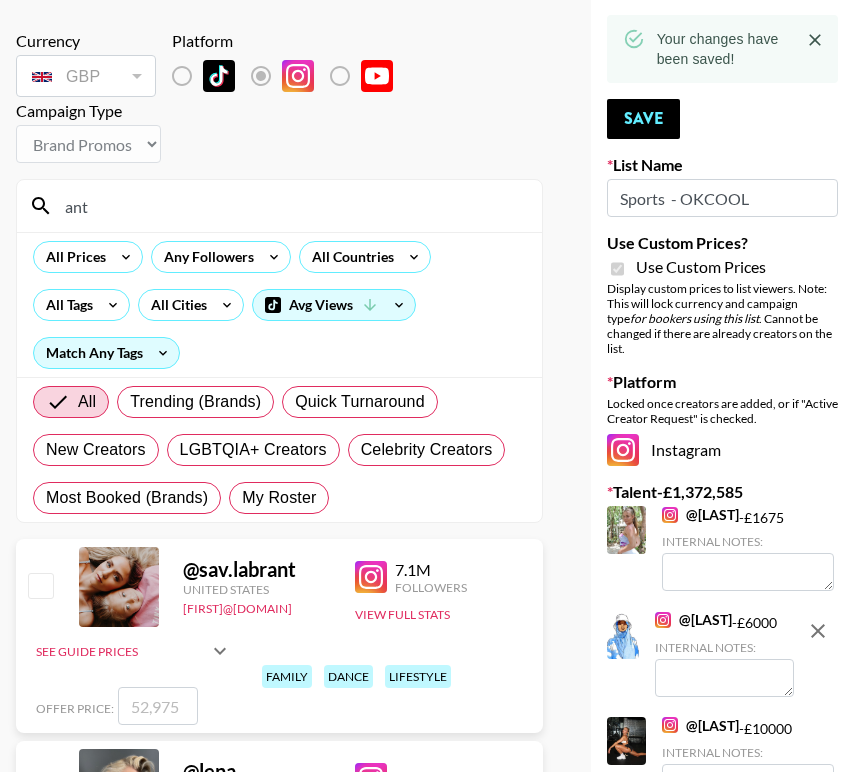 scroll, scrollTop: 84, scrollLeft: 0, axis: vertical 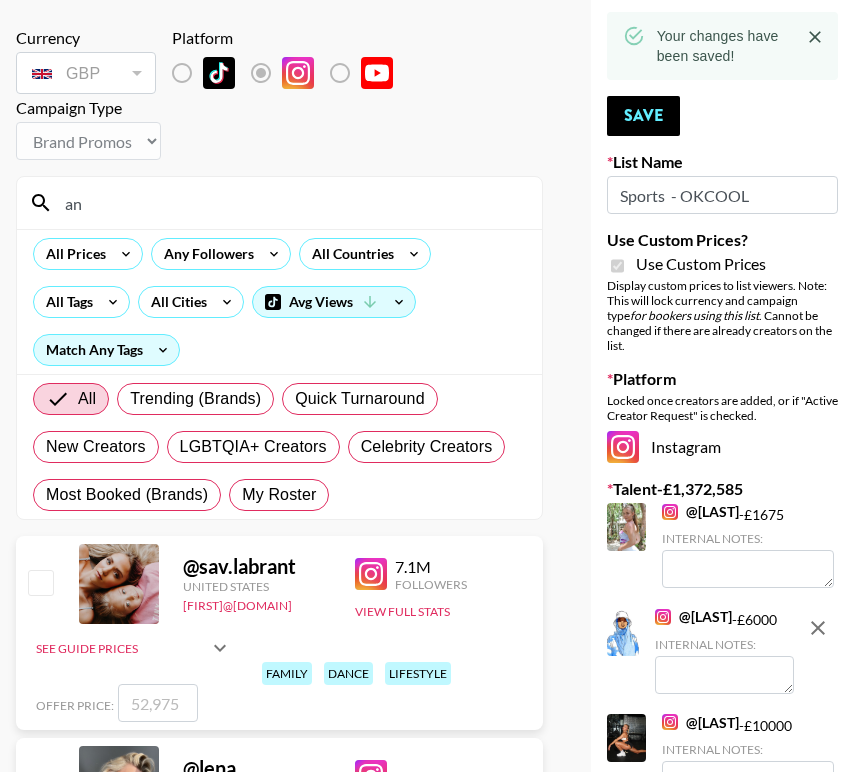 type on "a" 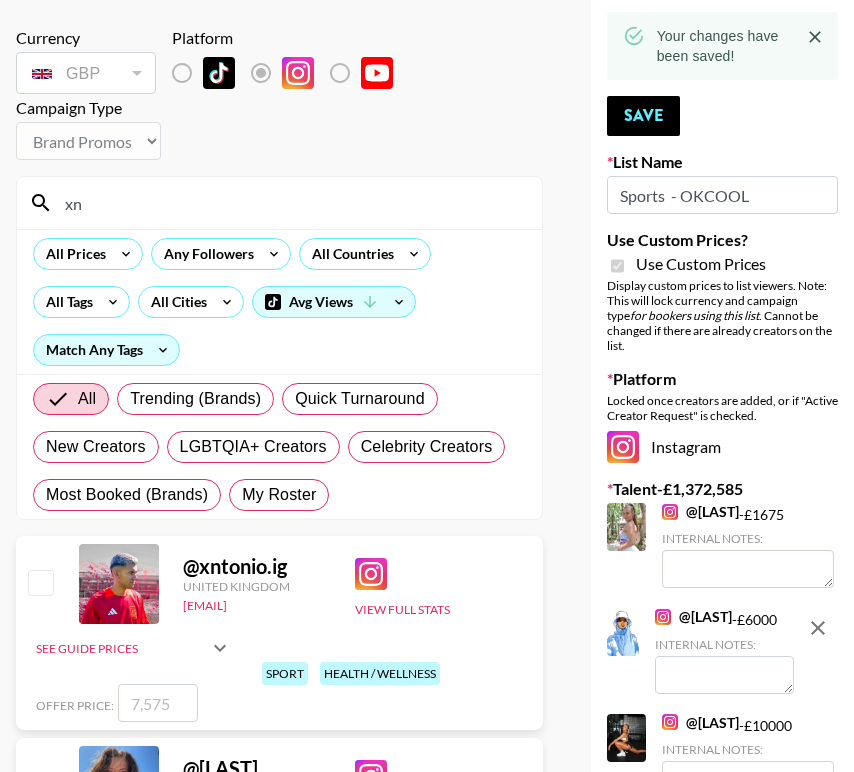 type on "xn" 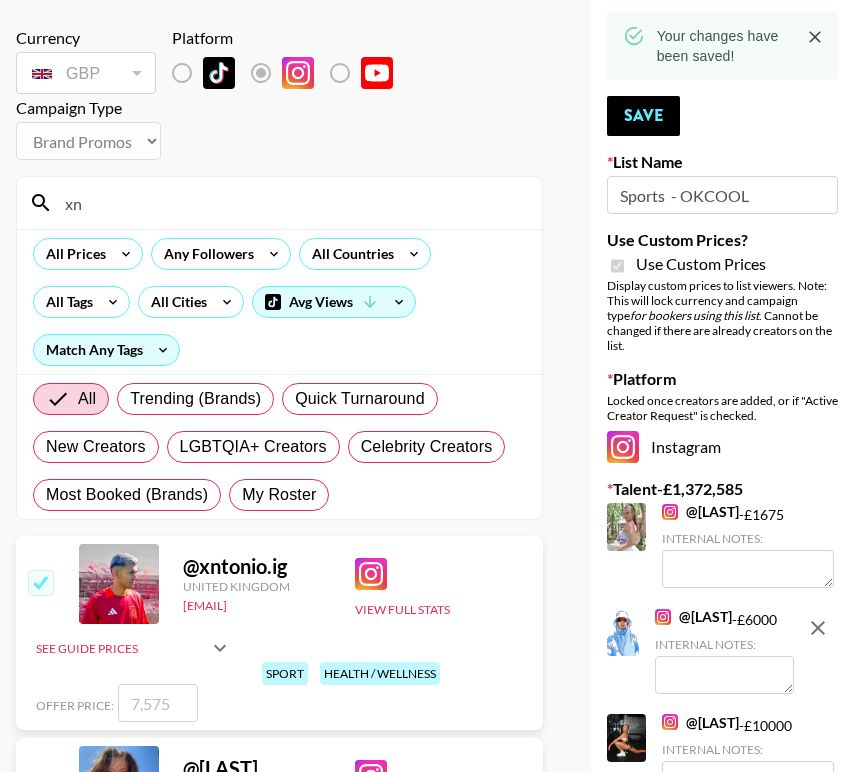 checkbox on "true" 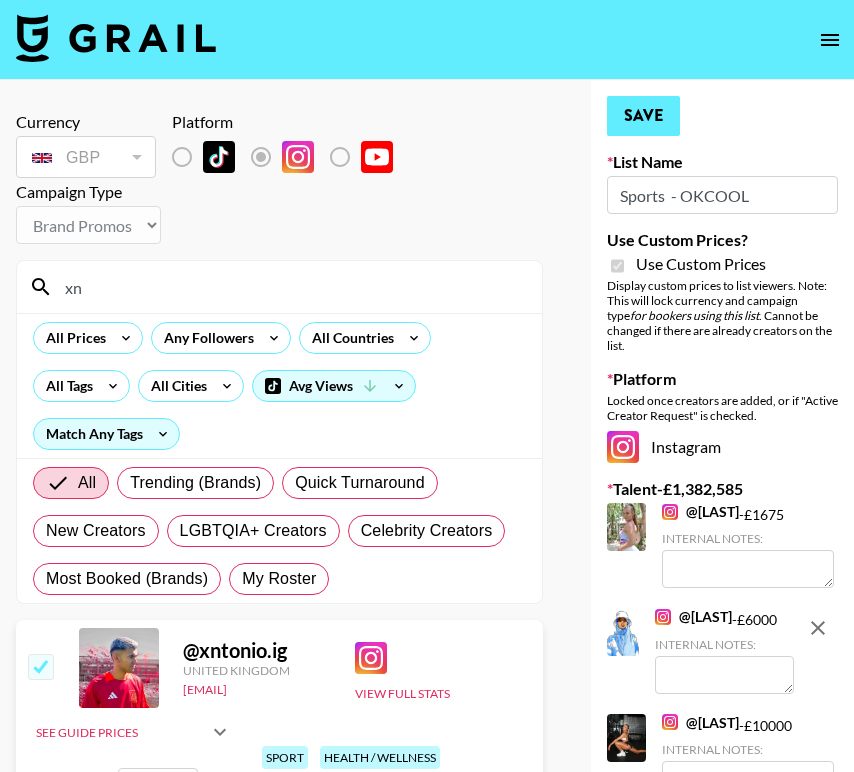 scroll, scrollTop: 0, scrollLeft: 0, axis: both 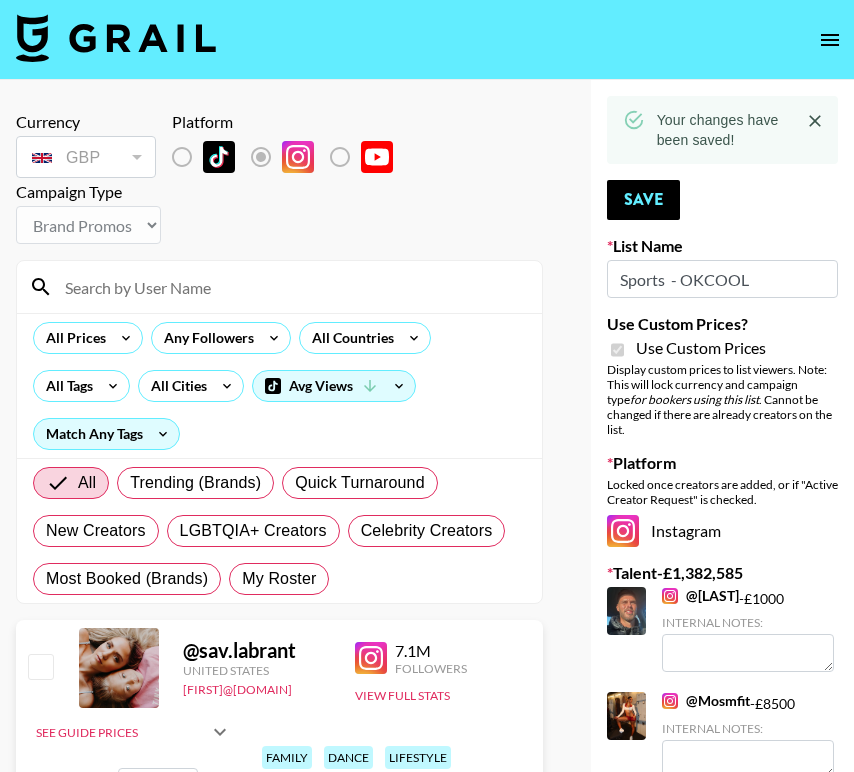 click at bounding box center (291, 287) 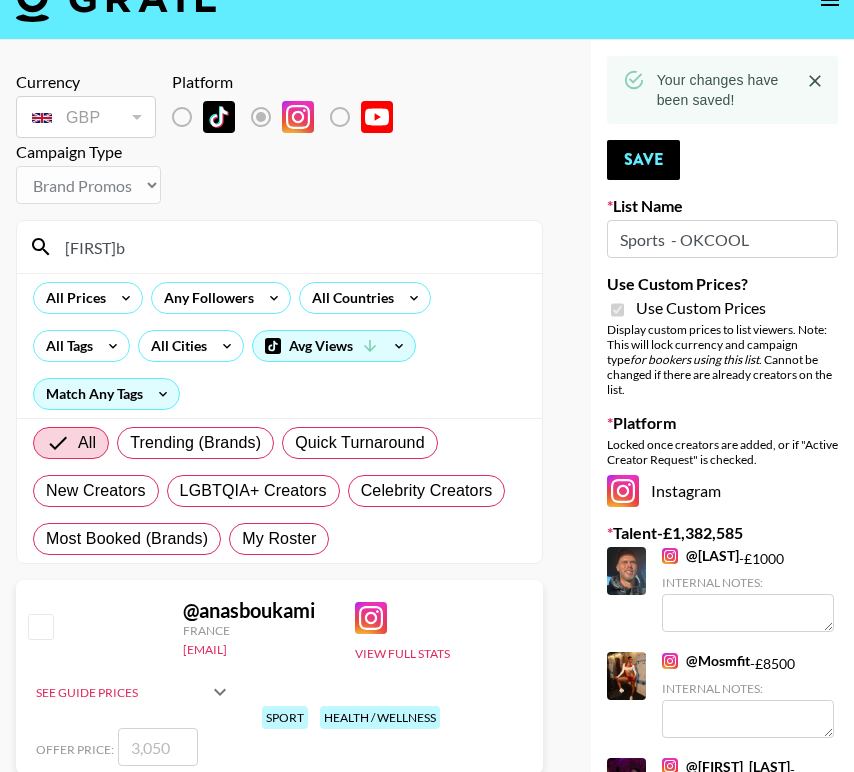 scroll, scrollTop: 45, scrollLeft: 0, axis: vertical 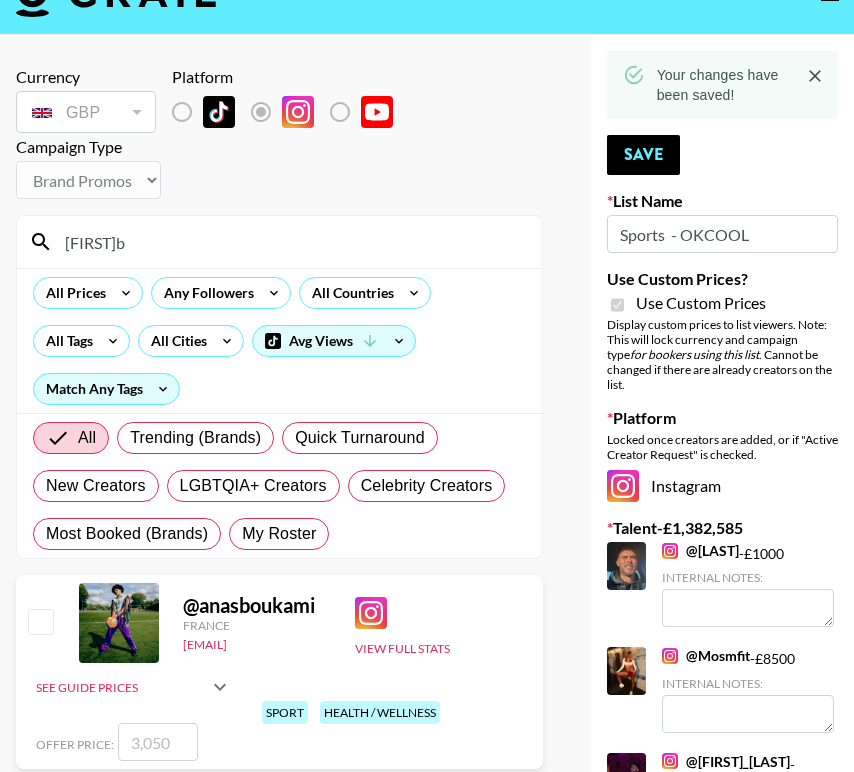 type on "[FIRST]b" 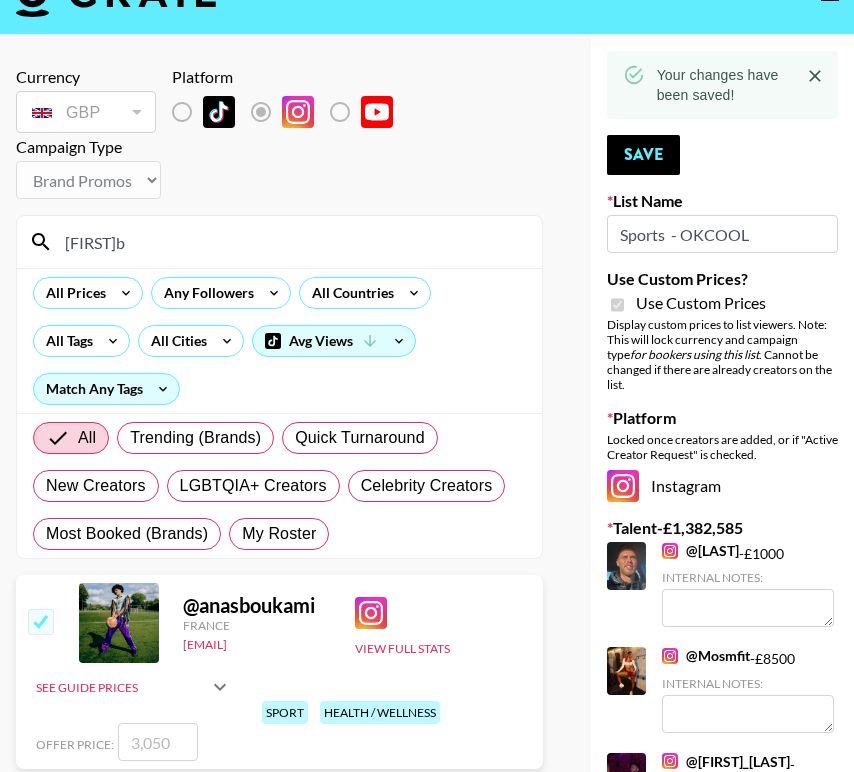 checkbox on "true" 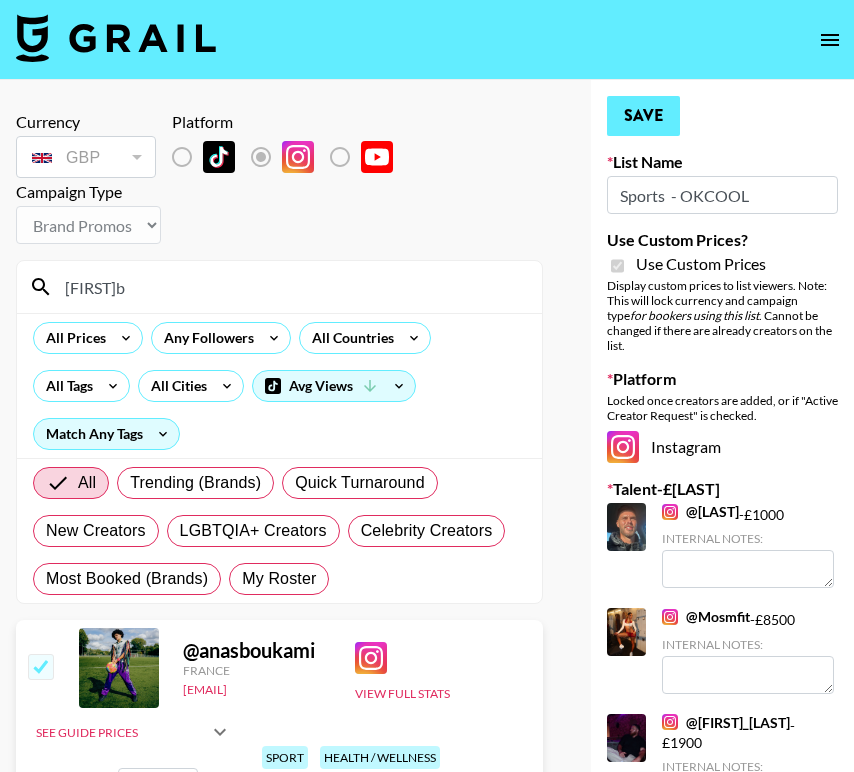 scroll, scrollTop: 0, scrollLeft: 0, axis: both 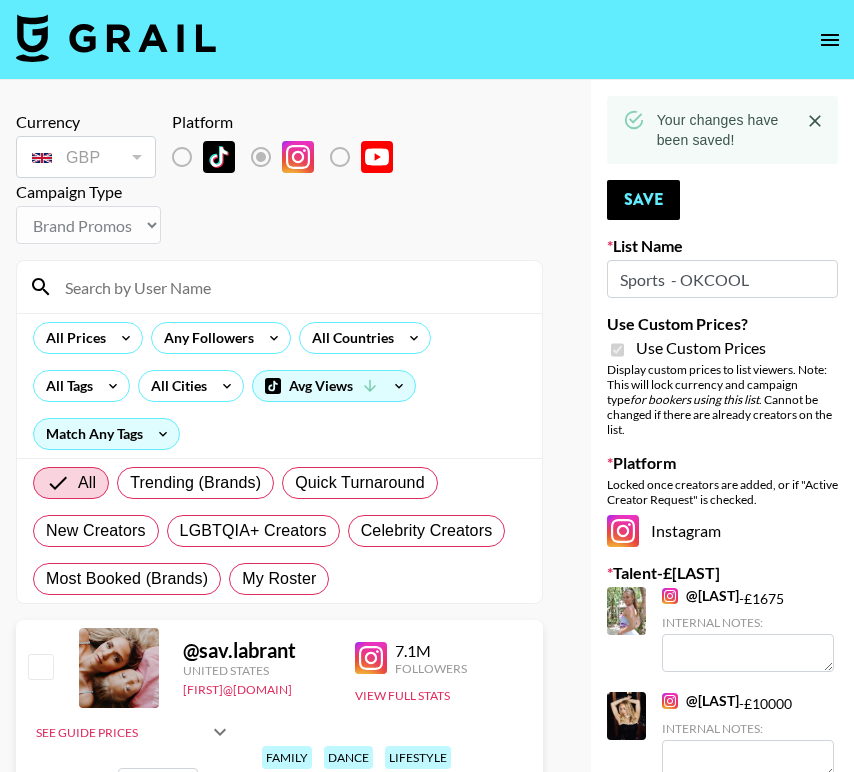 click at bounding box center [291, 287] 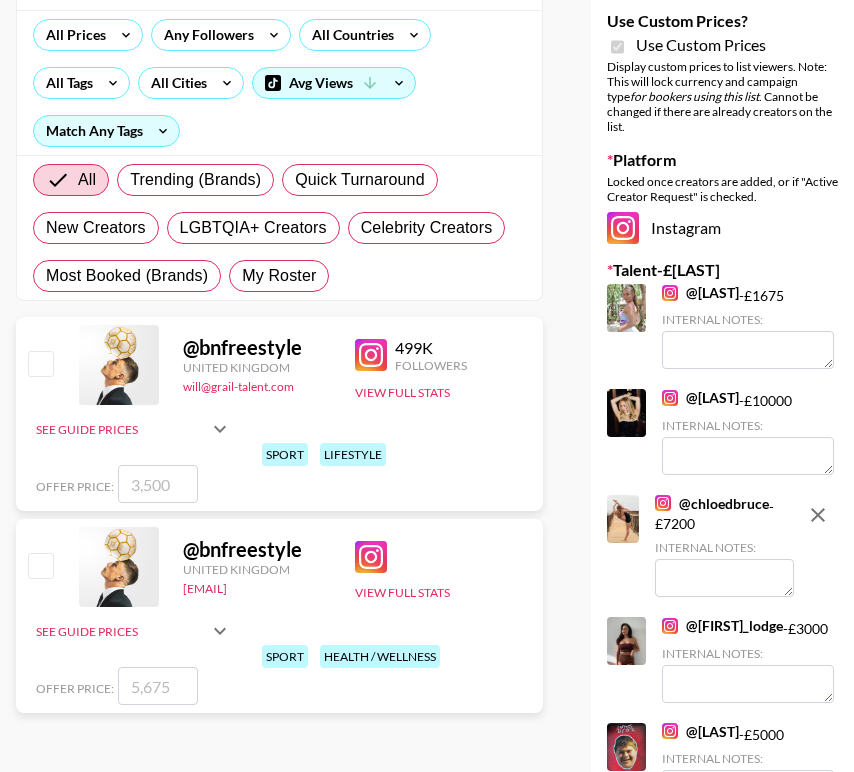 scroll, scrollTop: 304, scrollLeft: 0, axis: vertical 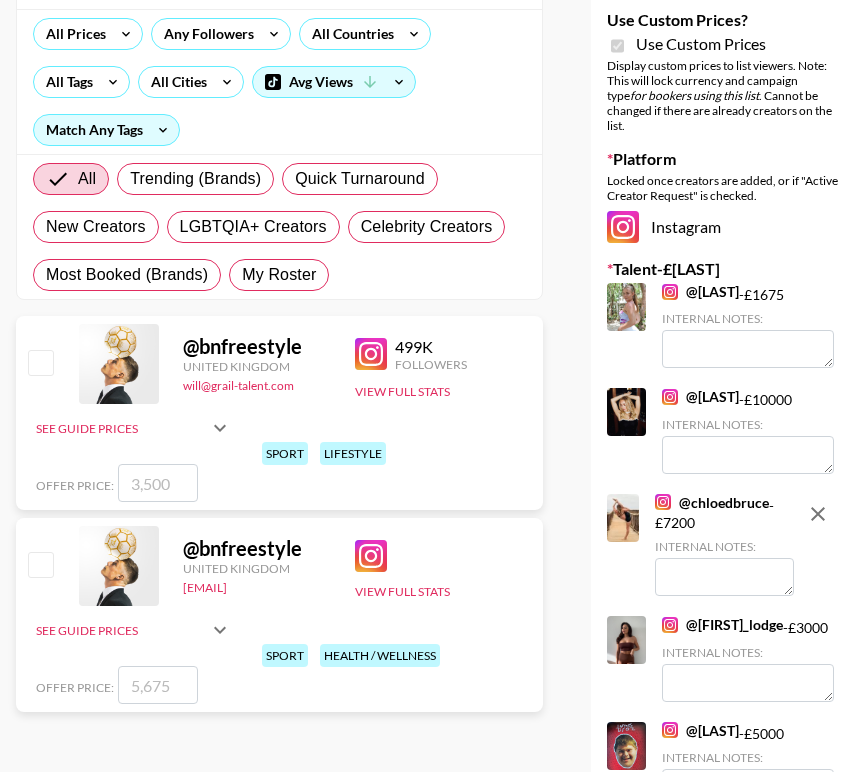 type on "bnf" 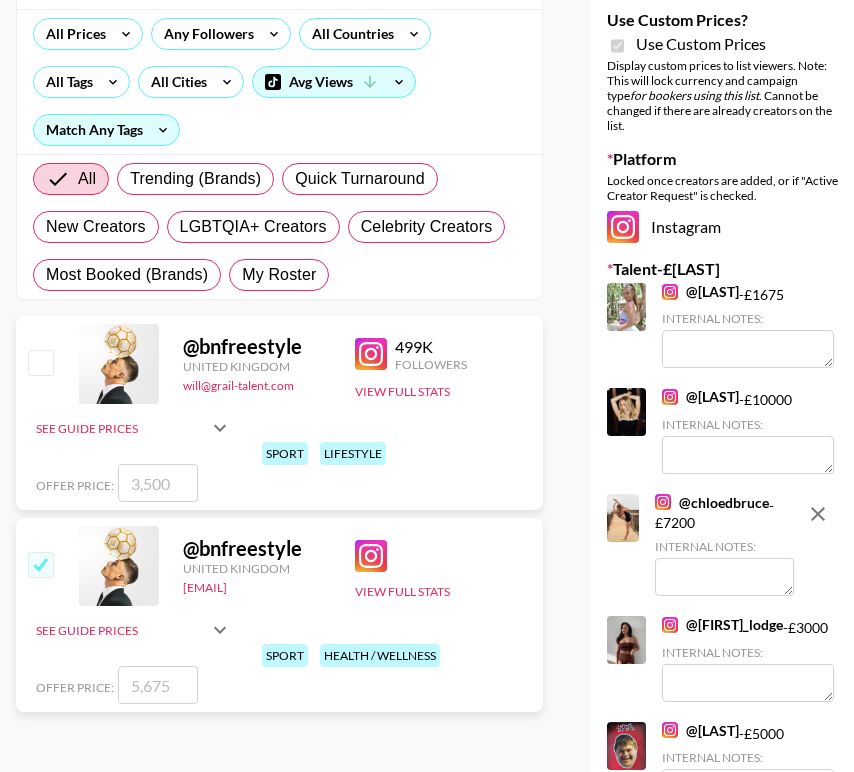 checkbox on "true" 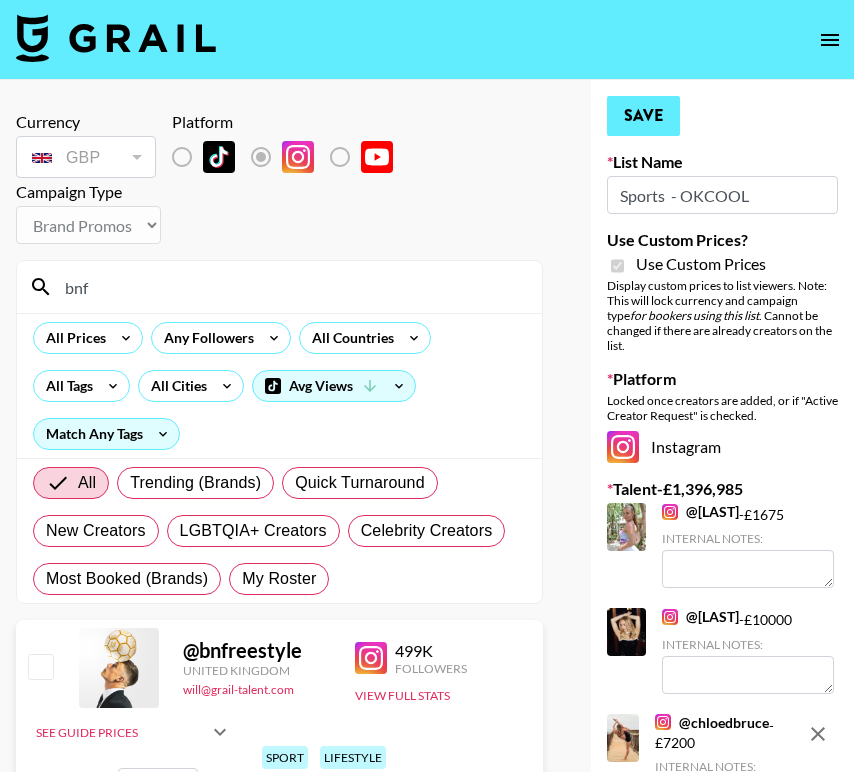 scroll, scrollTop: 0, scrollLeft: 0, axis: both 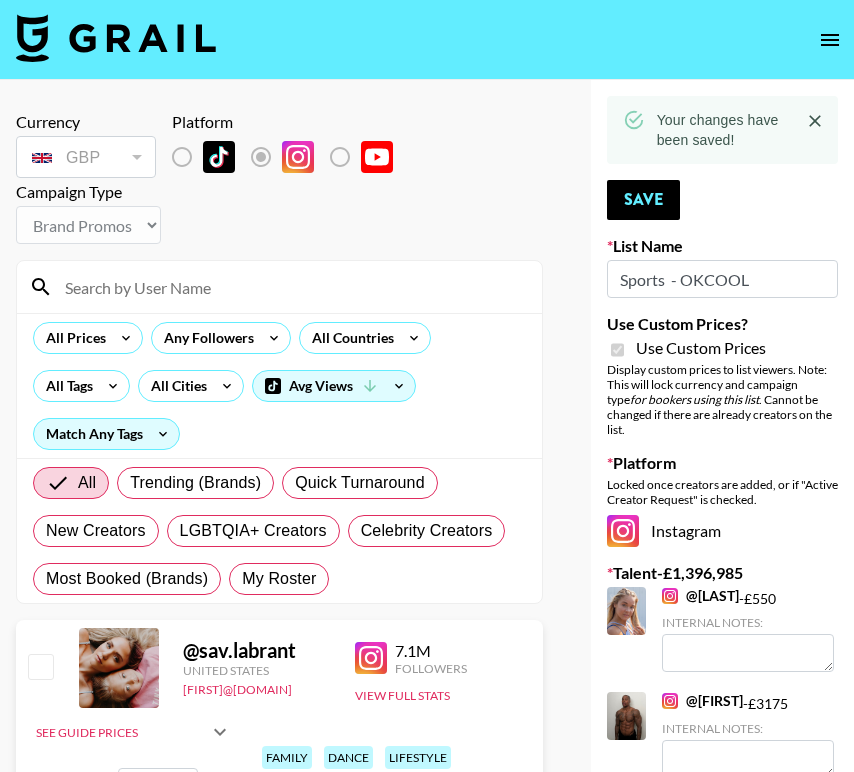 click at bounding box center [291, 287] 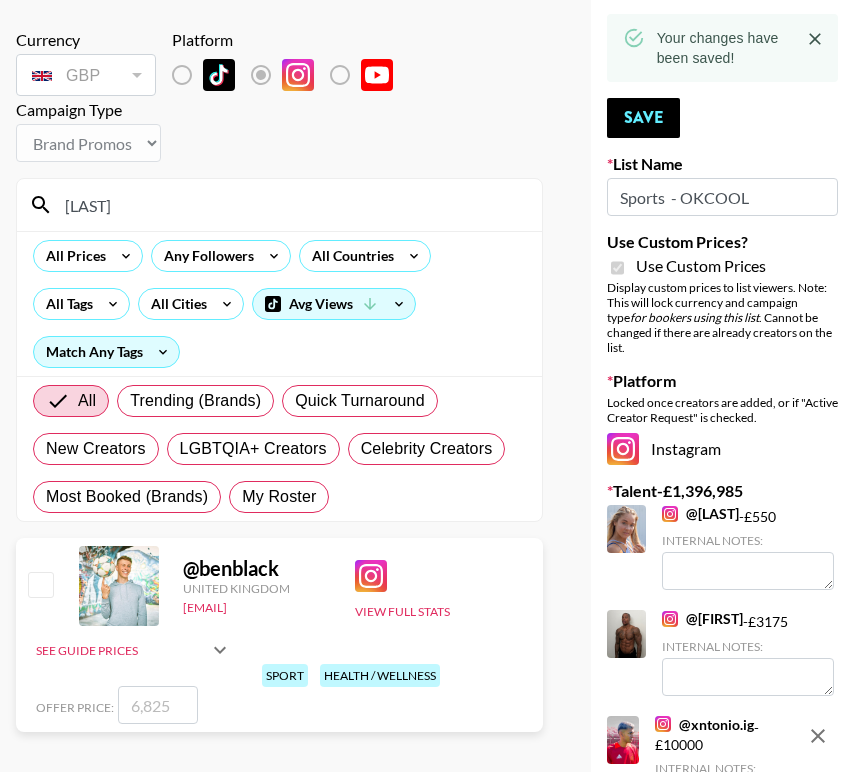 scroll, scrollTop: 85, scrollLeft: 0, axis: vertical 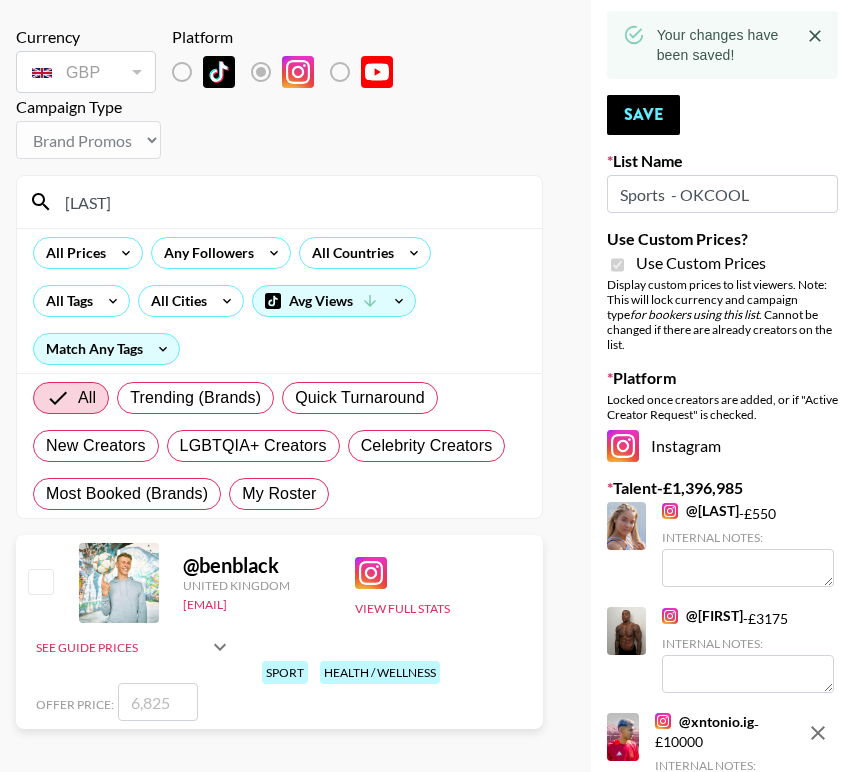 type on "[LAST]" 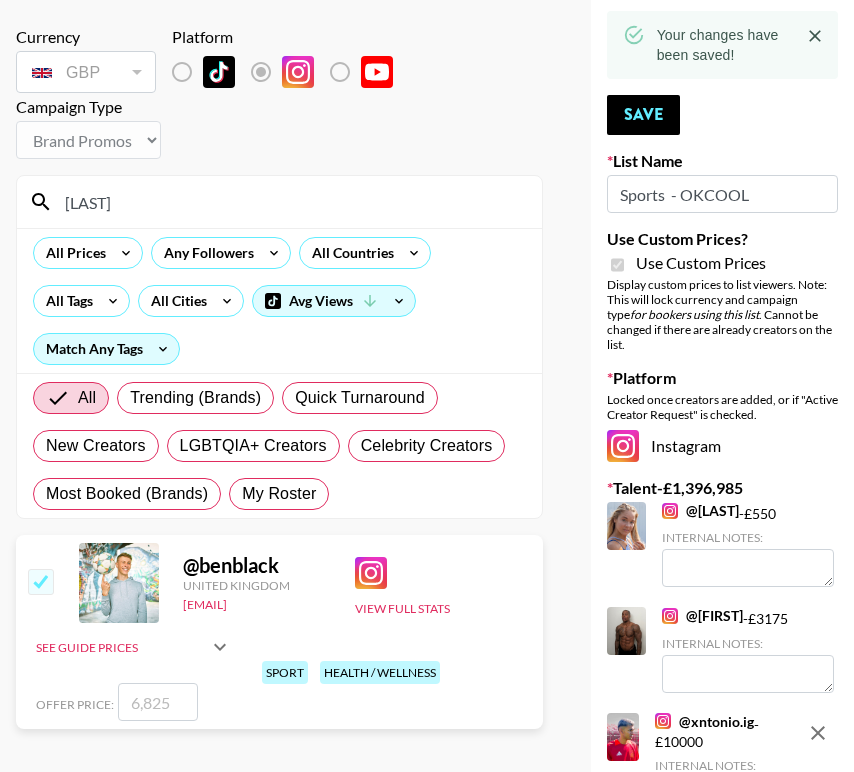 checkbox on "true" 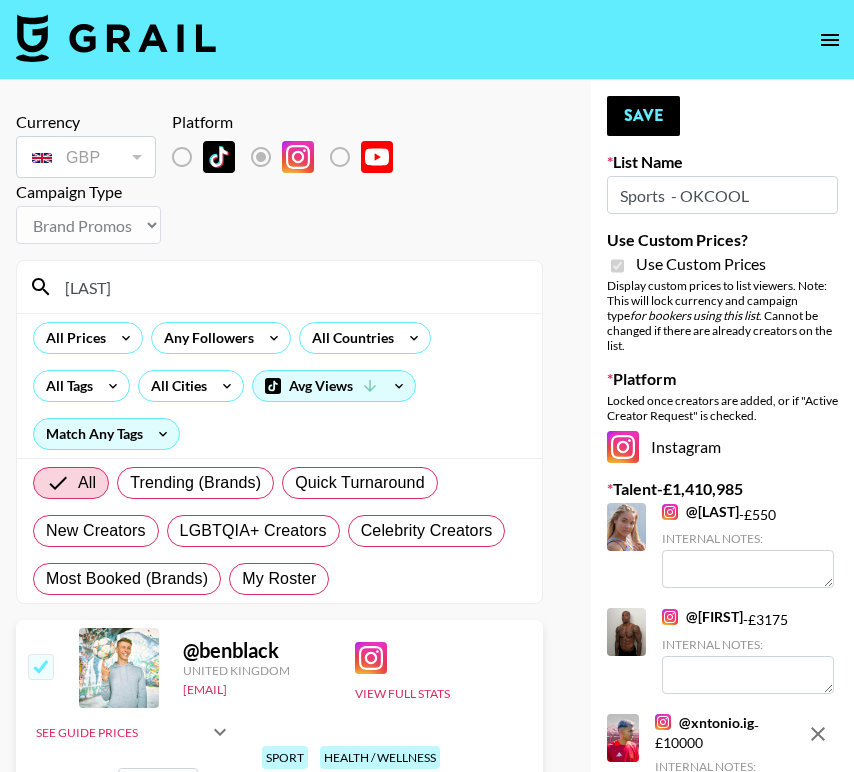 scroll, scrollTop: 0, scrollLeft: 0, axis: both 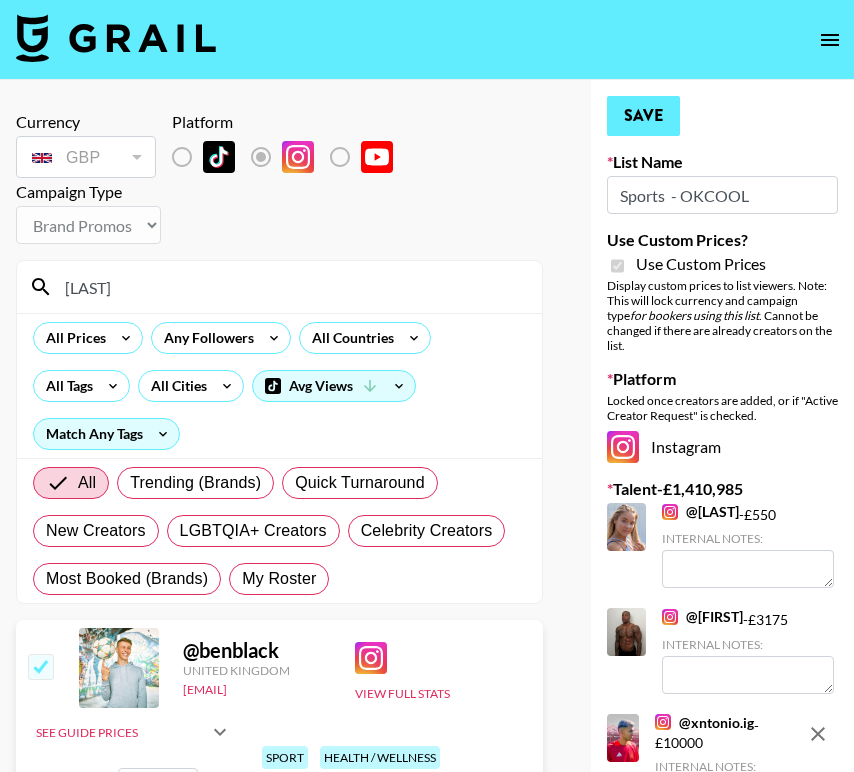 type on "14000" 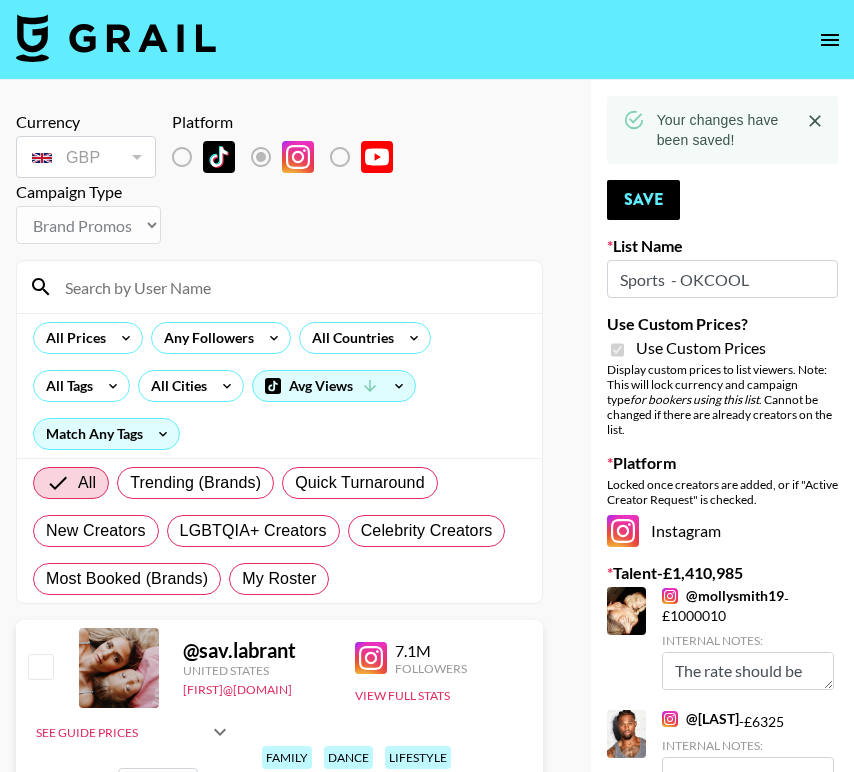 click at bounding box center (291, 287) 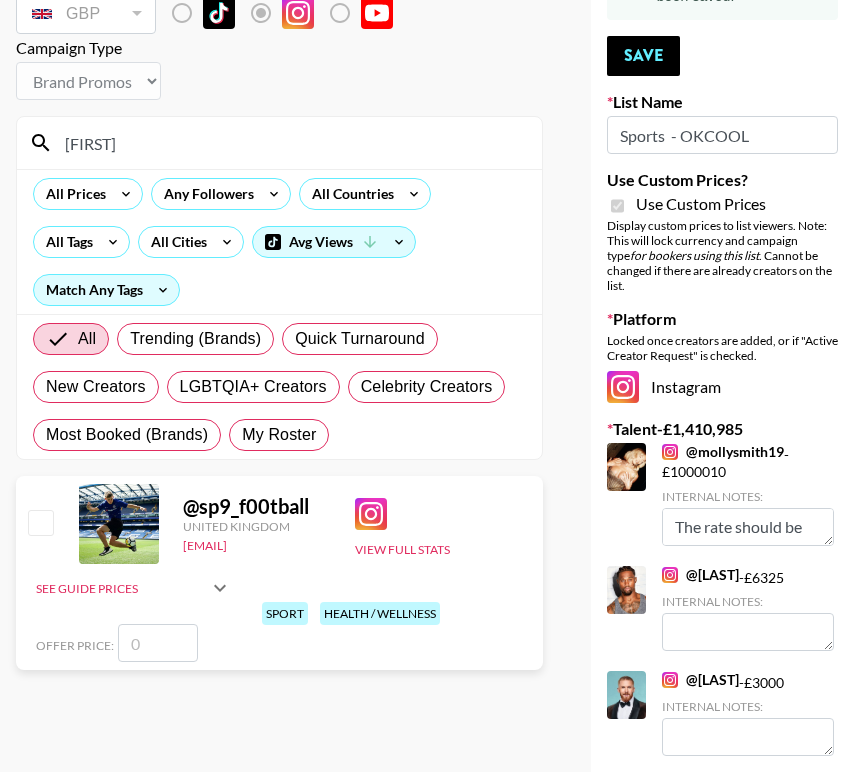 scroll, scrollTop: 149, scrollLeft: 0, axis: vertical 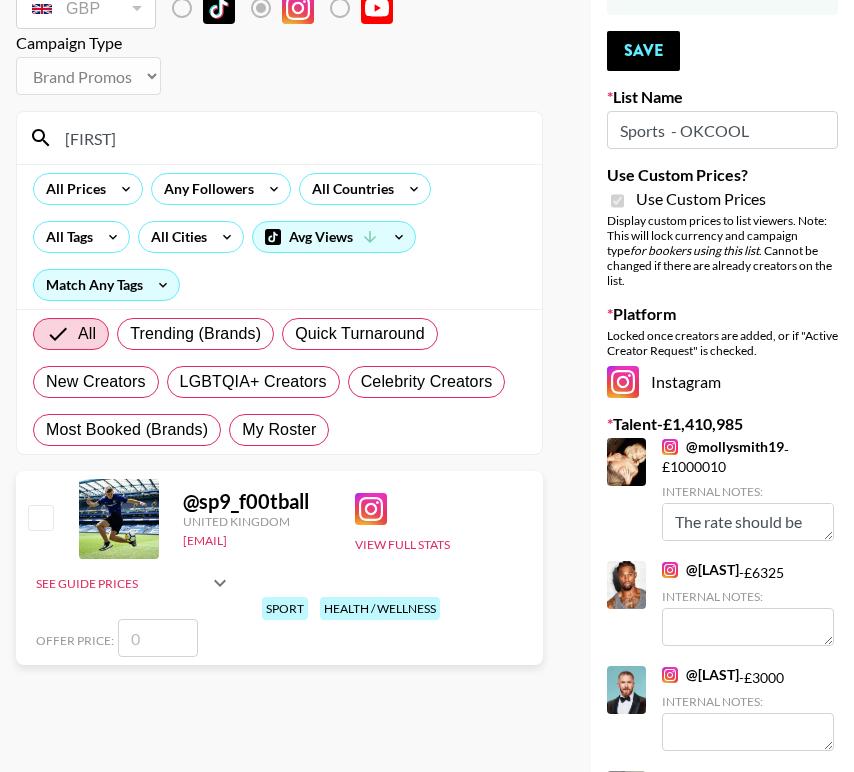 type on "[FIRST]" 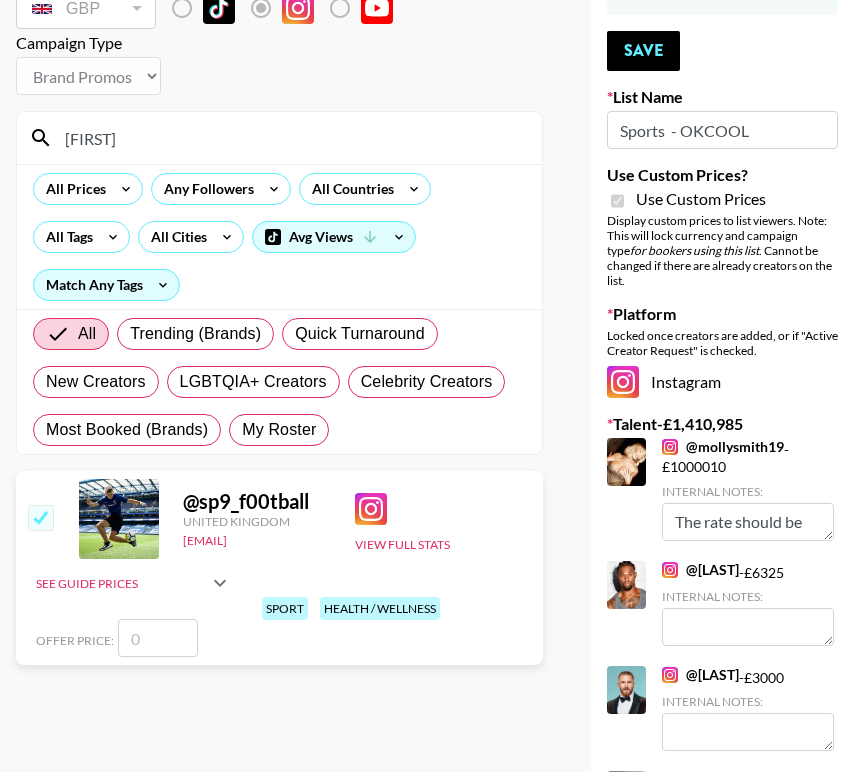 checkbox on "true" 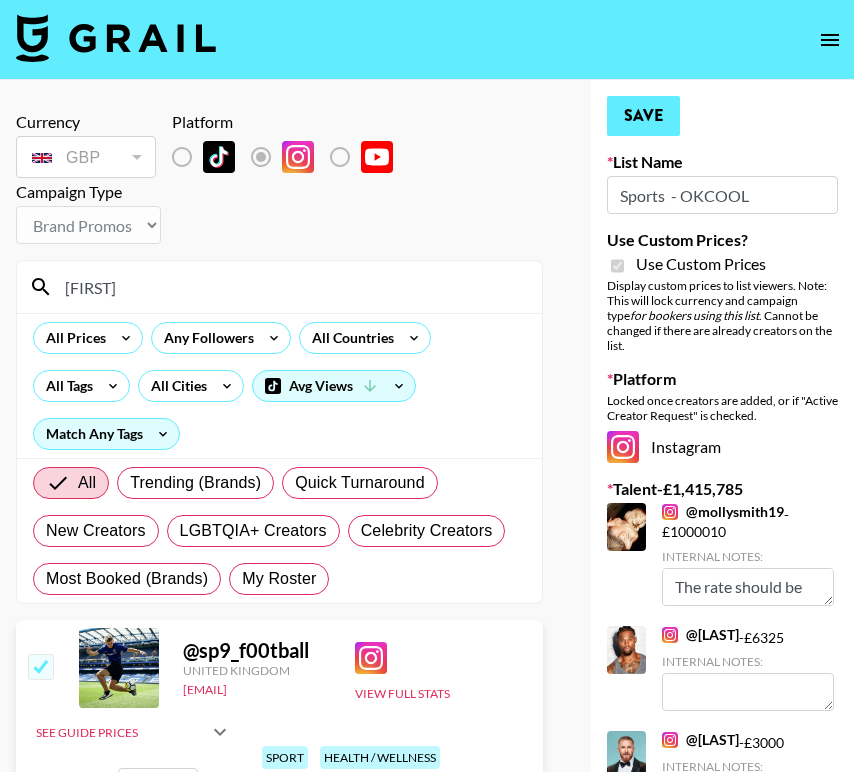 scroll, scrollTop: 0, scrollLeft: 0, axis: both 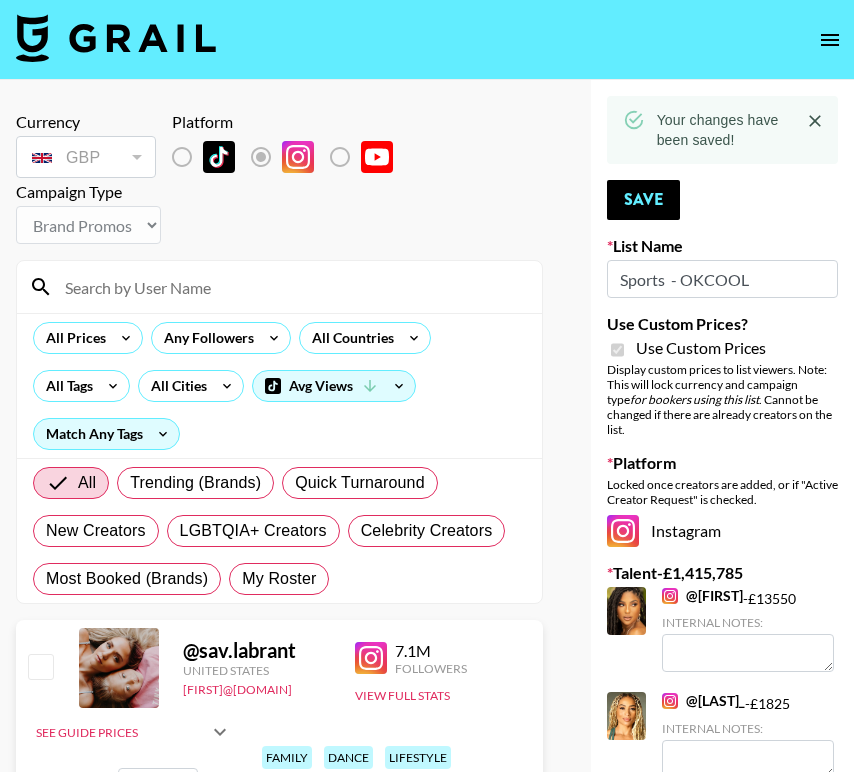 click at bounding box center [291, 287] 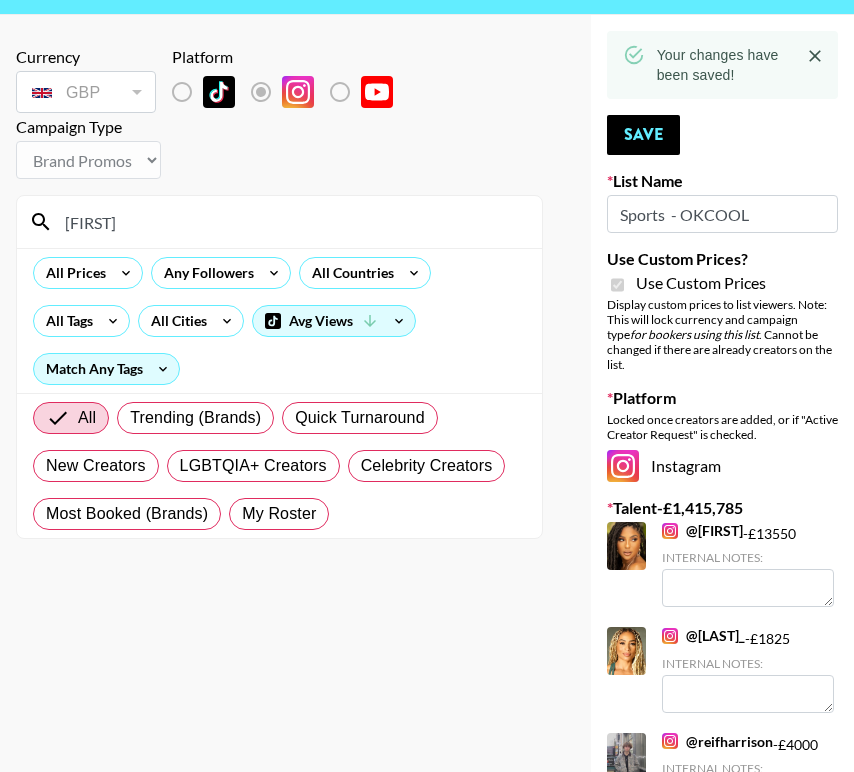 scroll, scrollTop: 66, scrollLeft: 0, axis: vertical 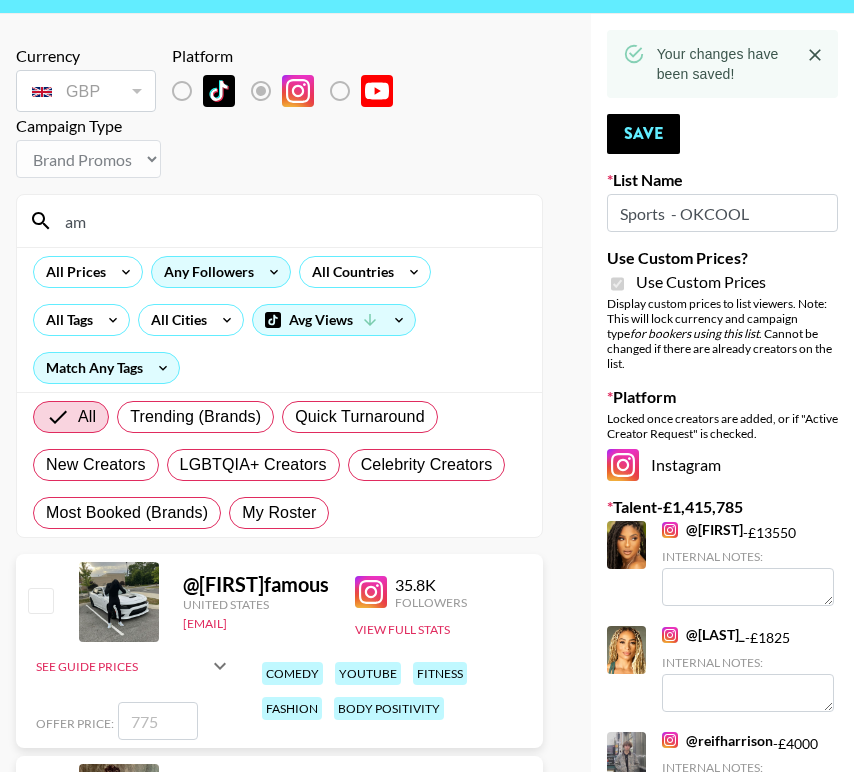 type on "a" 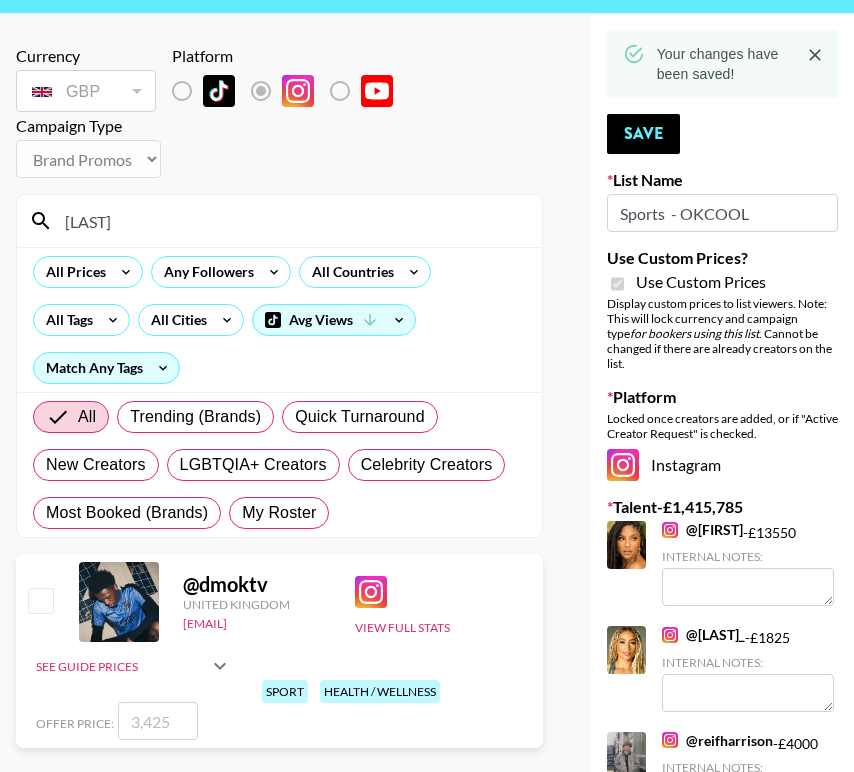 type on "[LAST]" 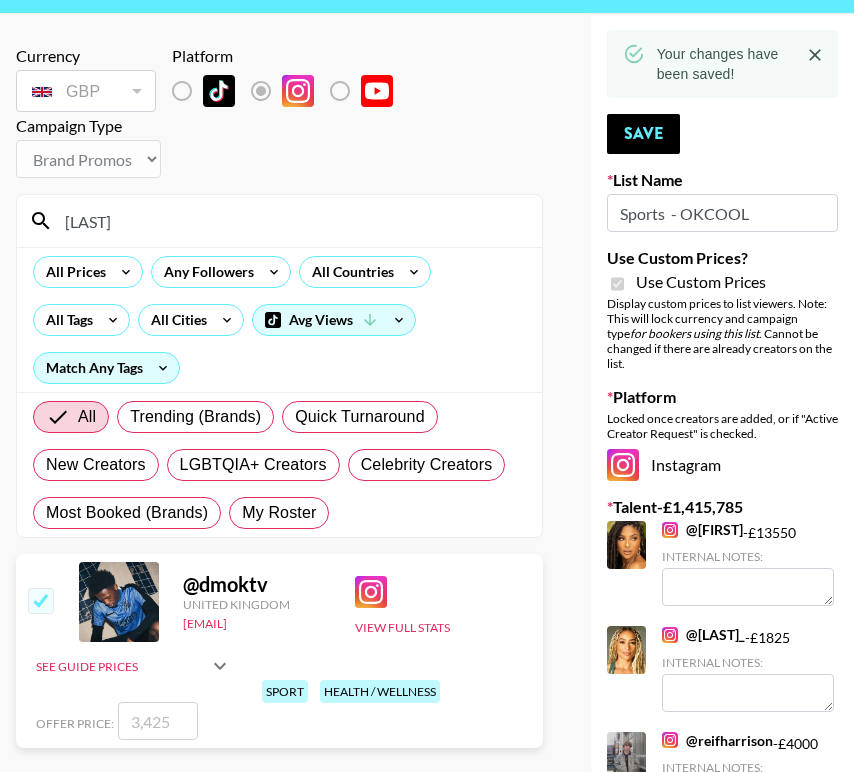 checkbox on "true" 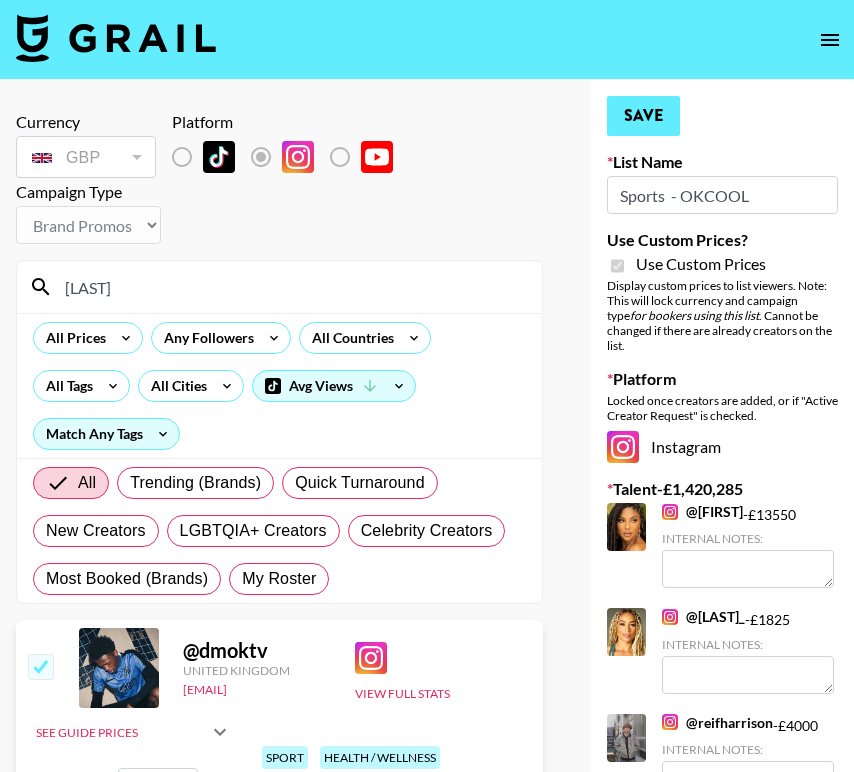 scroll, scrollTop: 0, scrollLeft: 0, axis: both 